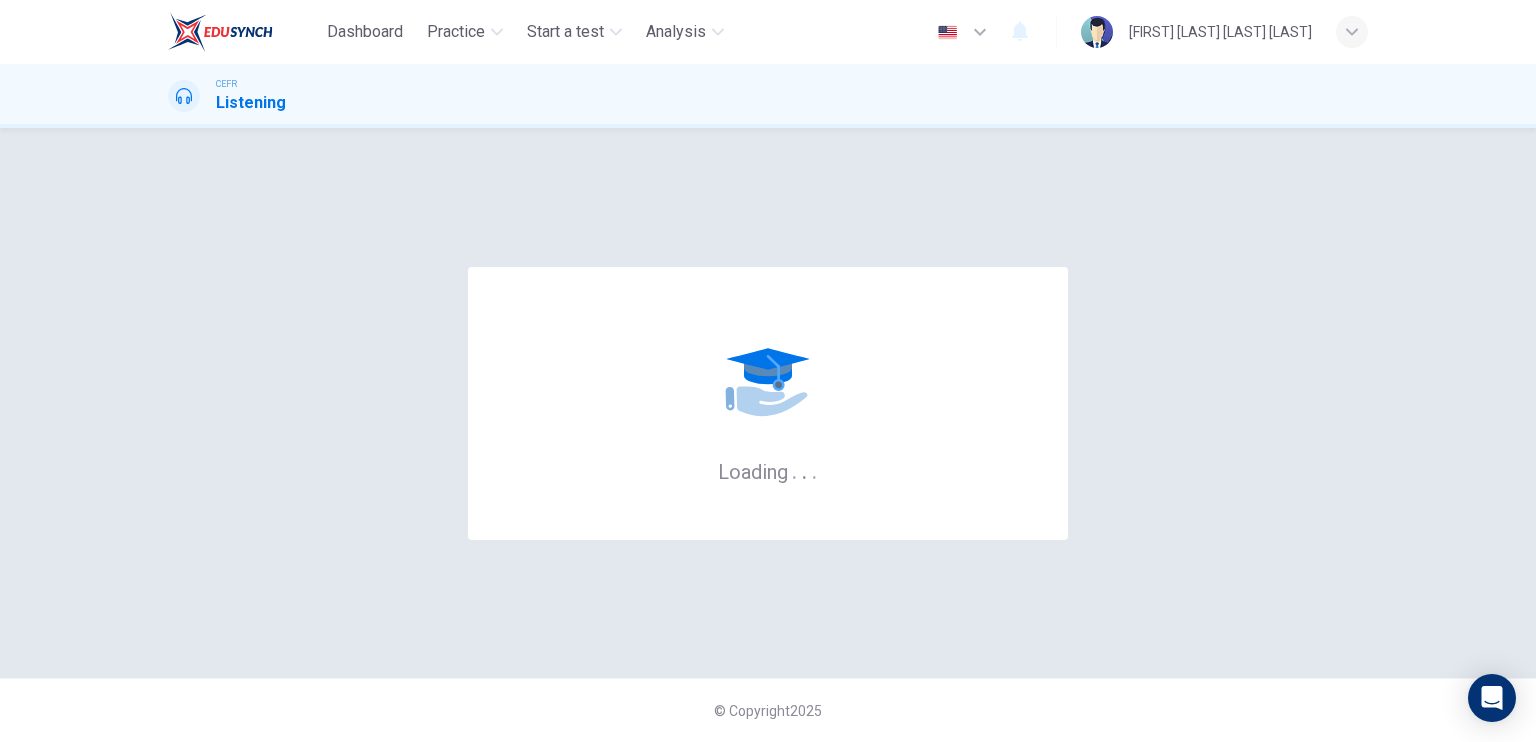 scroll, scrollTop: 0, scrollLeft: 0, axis: both 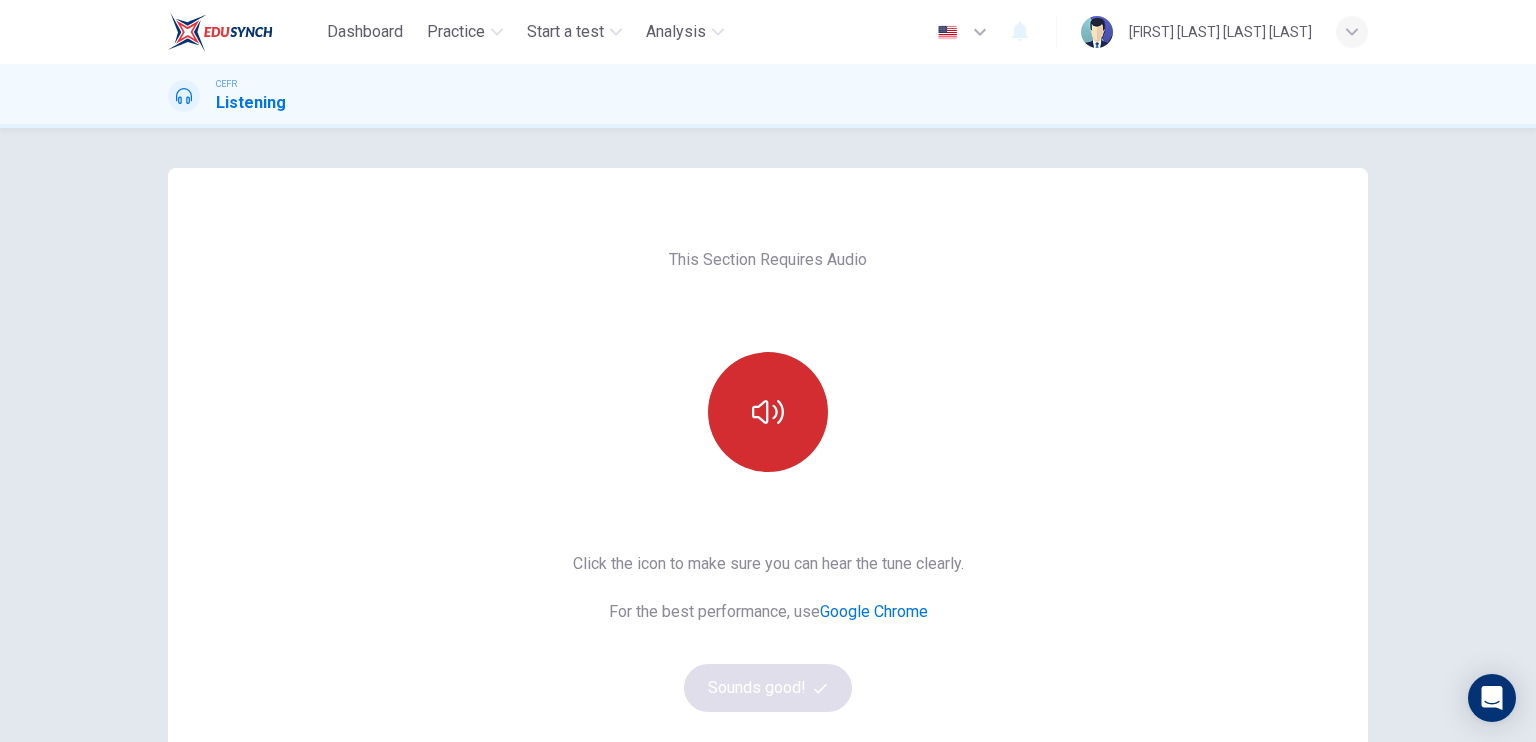 click at bounding box center (768, 412) 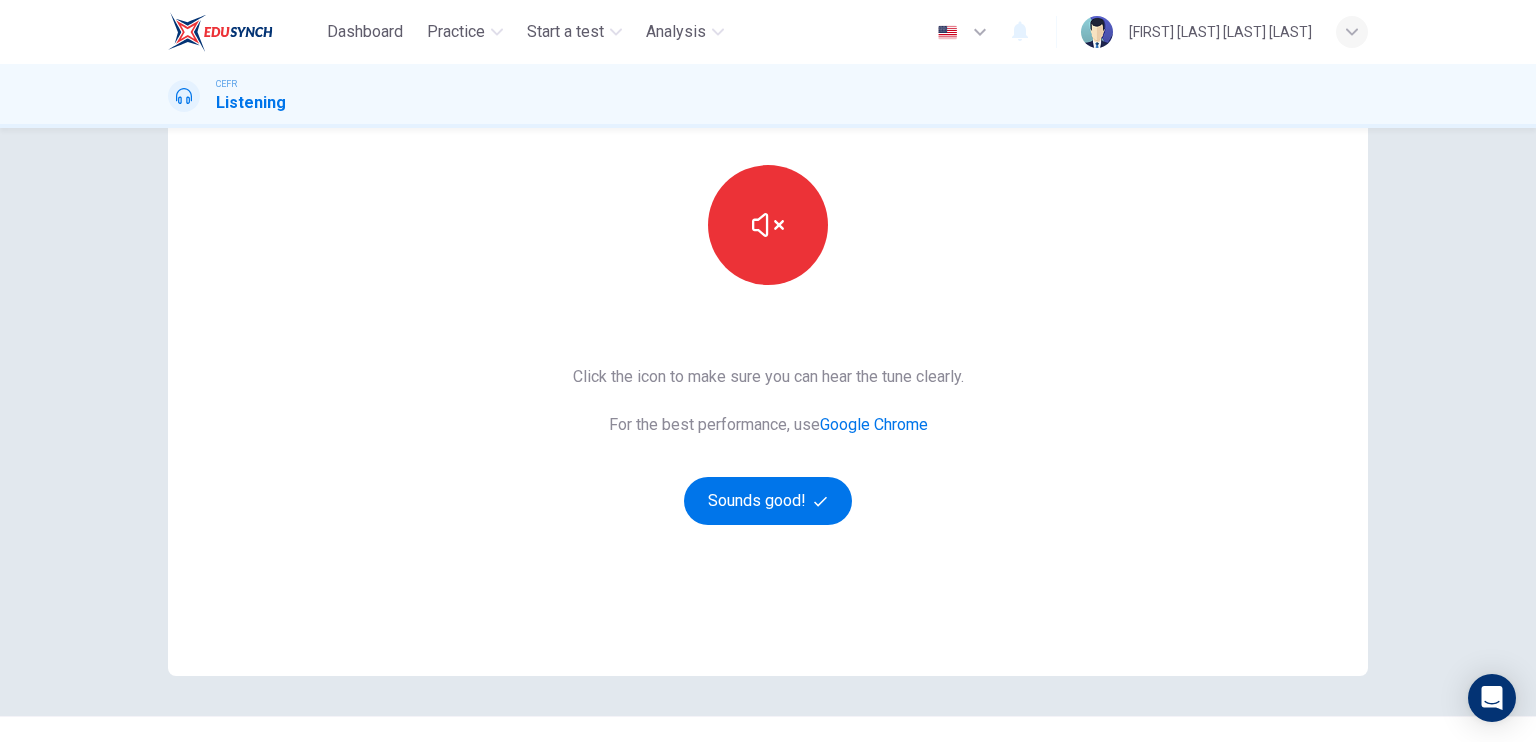 scroll, scrollTop: 200, scrollLeft: 0, axis: vertical 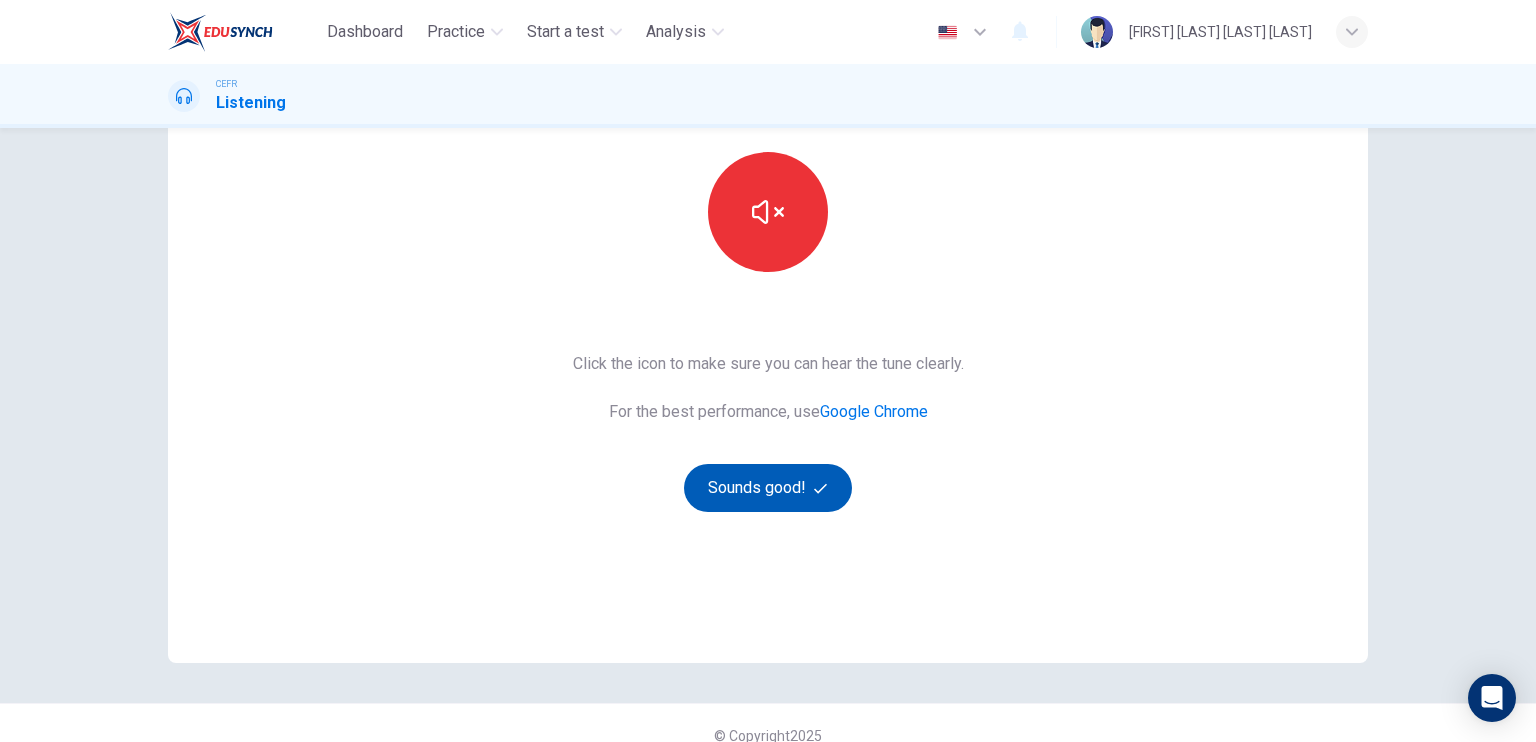 click on "Sounds good!" at bounding box center (768, 488) 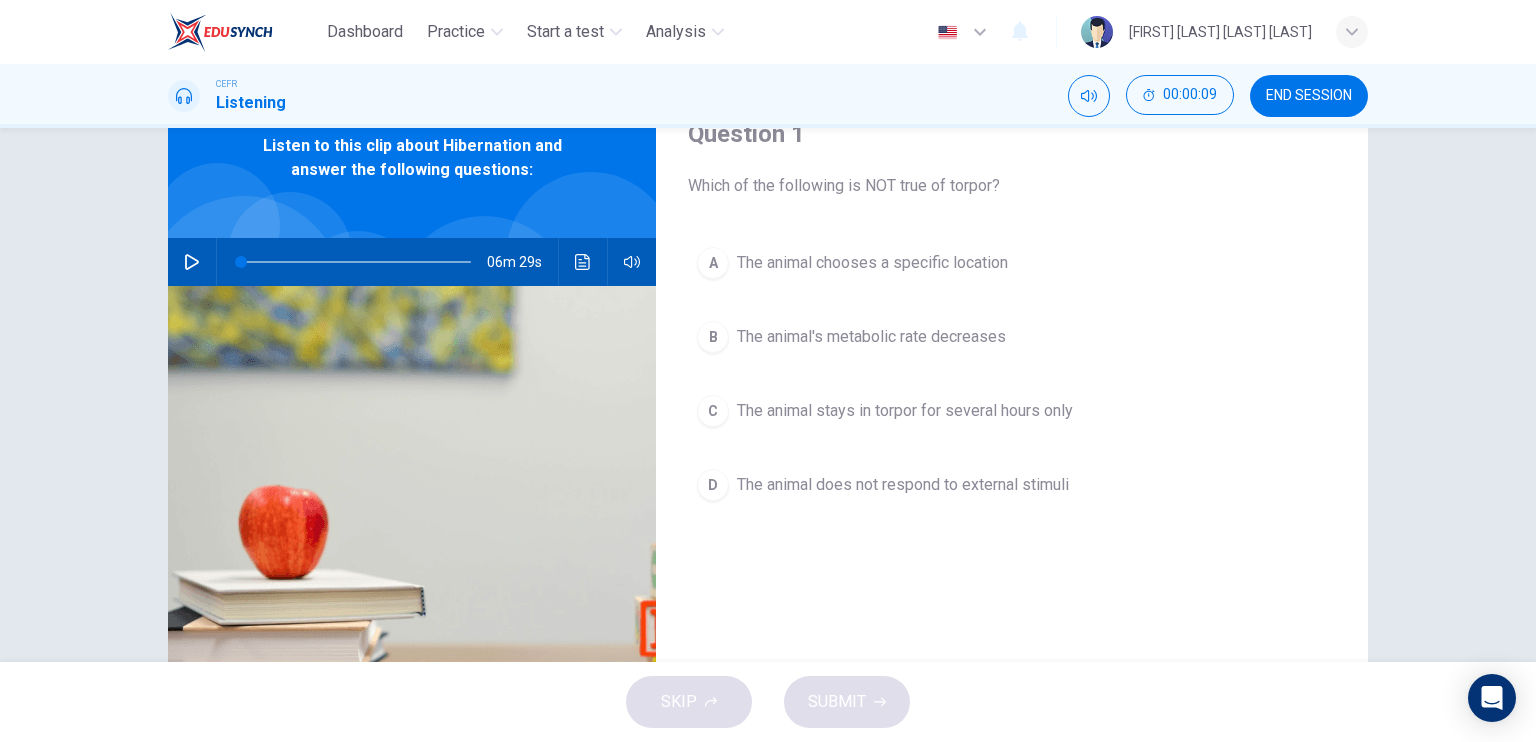 scroll, scrollTop: 0, scrollLeft: 0, axis: both 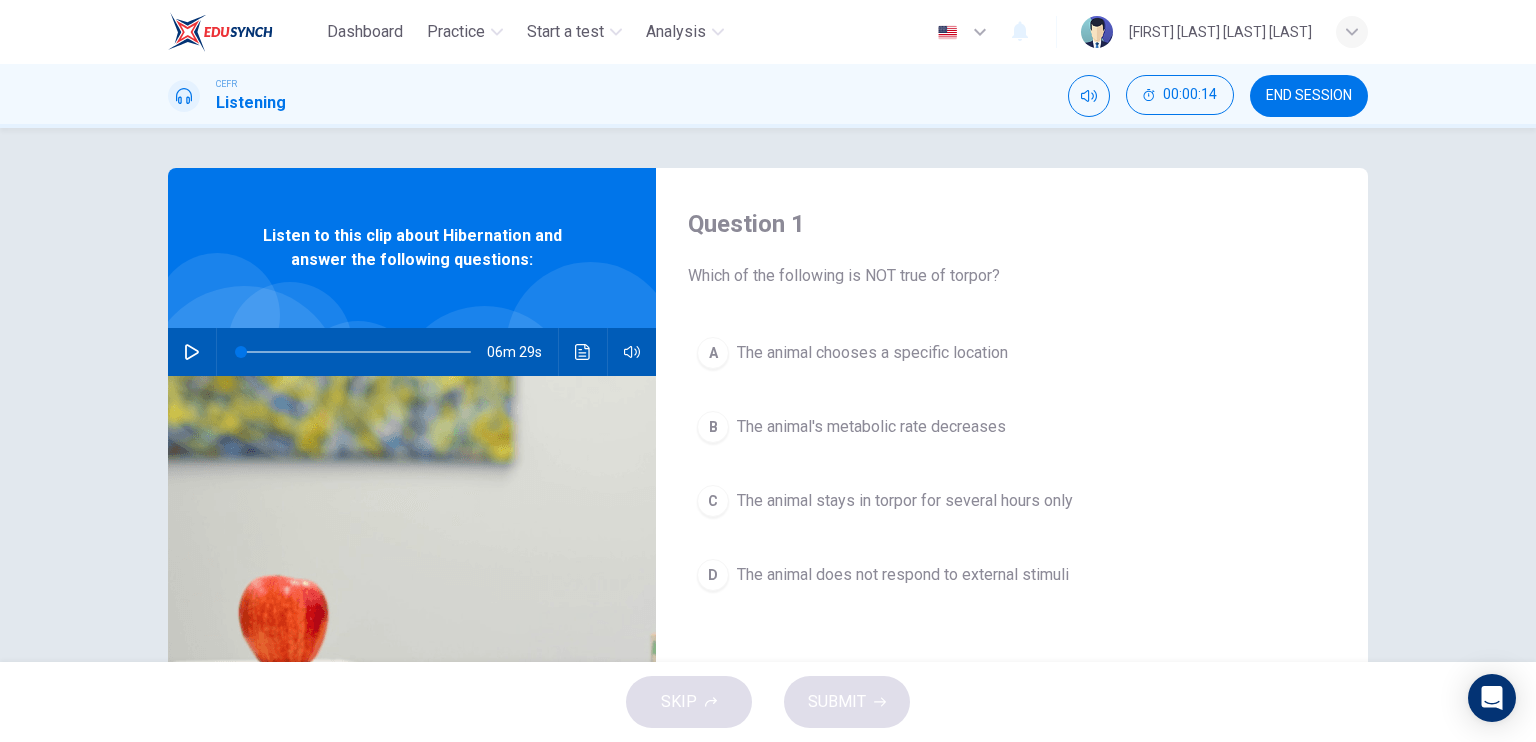 click at bounding box center [192, 352] 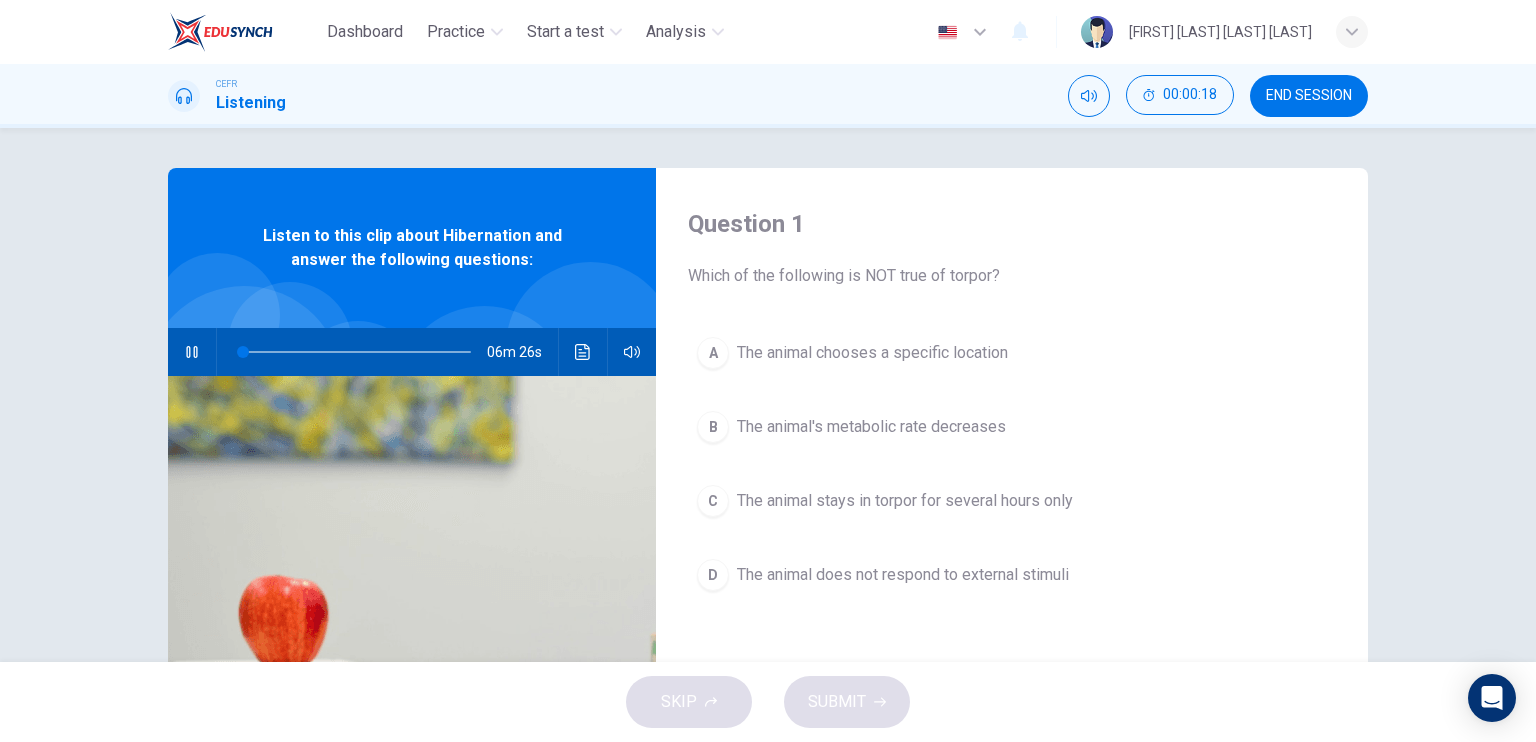 type 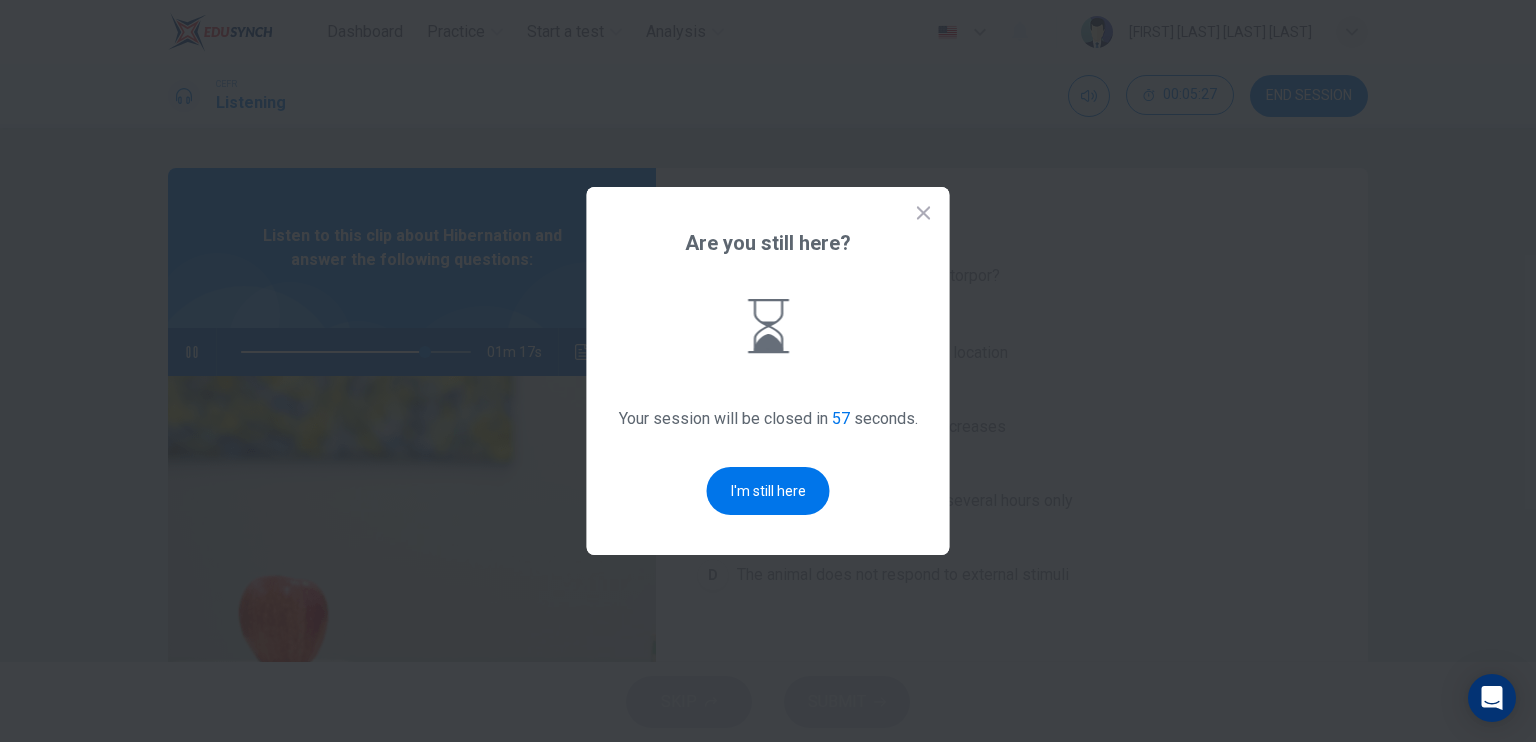 click on "I'm still here" at bounding box center [768, 491] 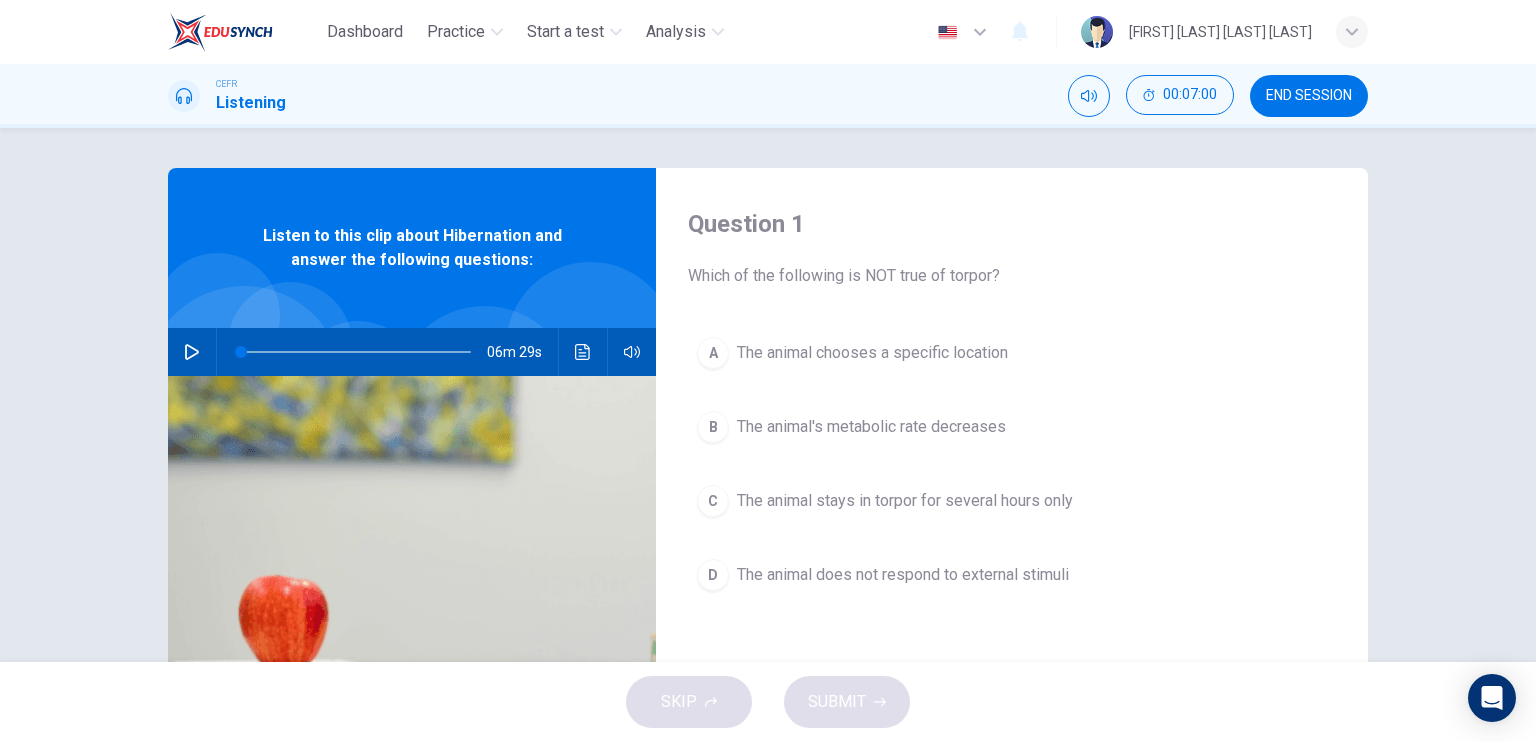 click on "The animal stays in torpor for several hours only" at bounding box center (872, 353) 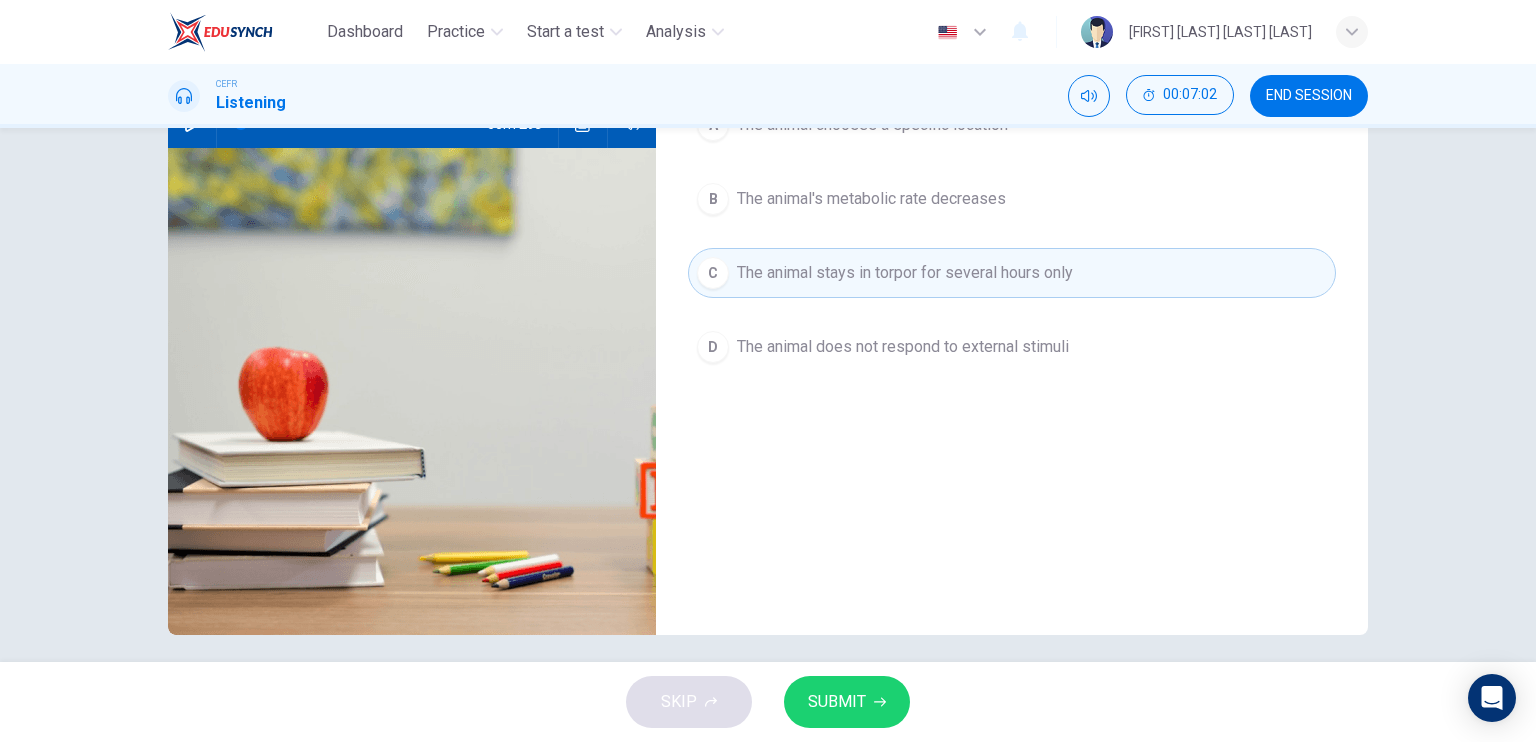 scroll, scrollTop: 240, scrollLeft: 0, axis: vertical 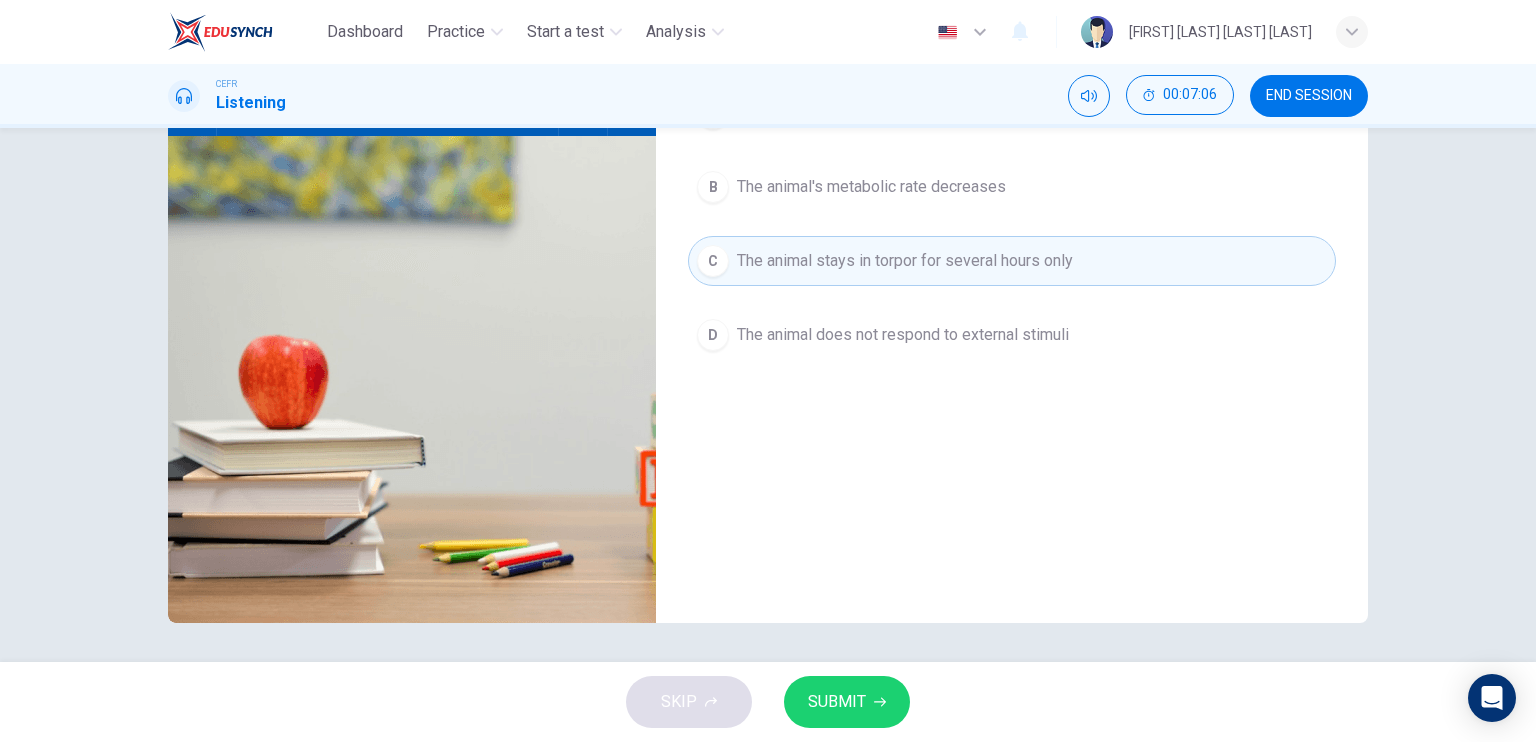 click on "SUBMIT" at bounding box center [847, 702] 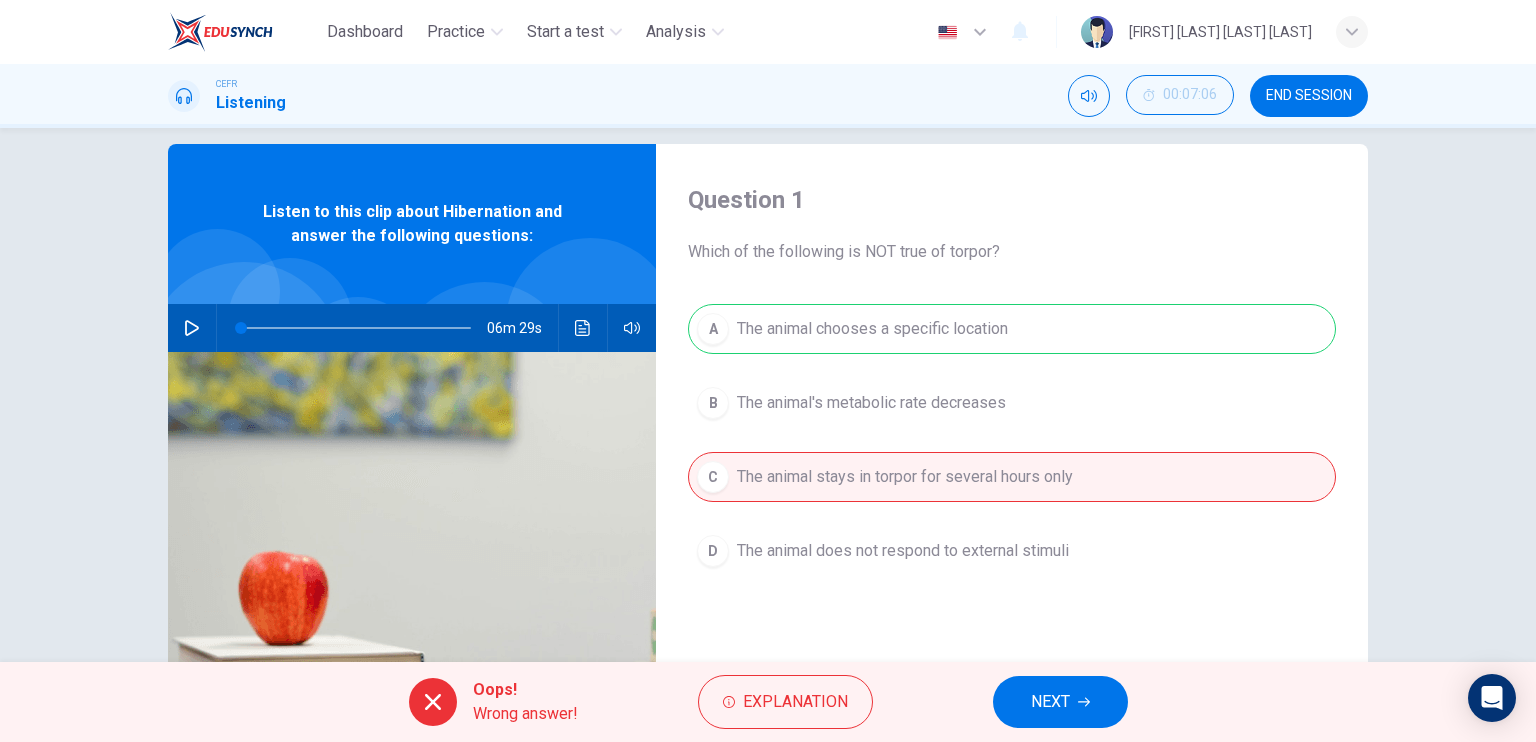 scroll, scrollTop: 0, scrollLeft: 0, axis: both 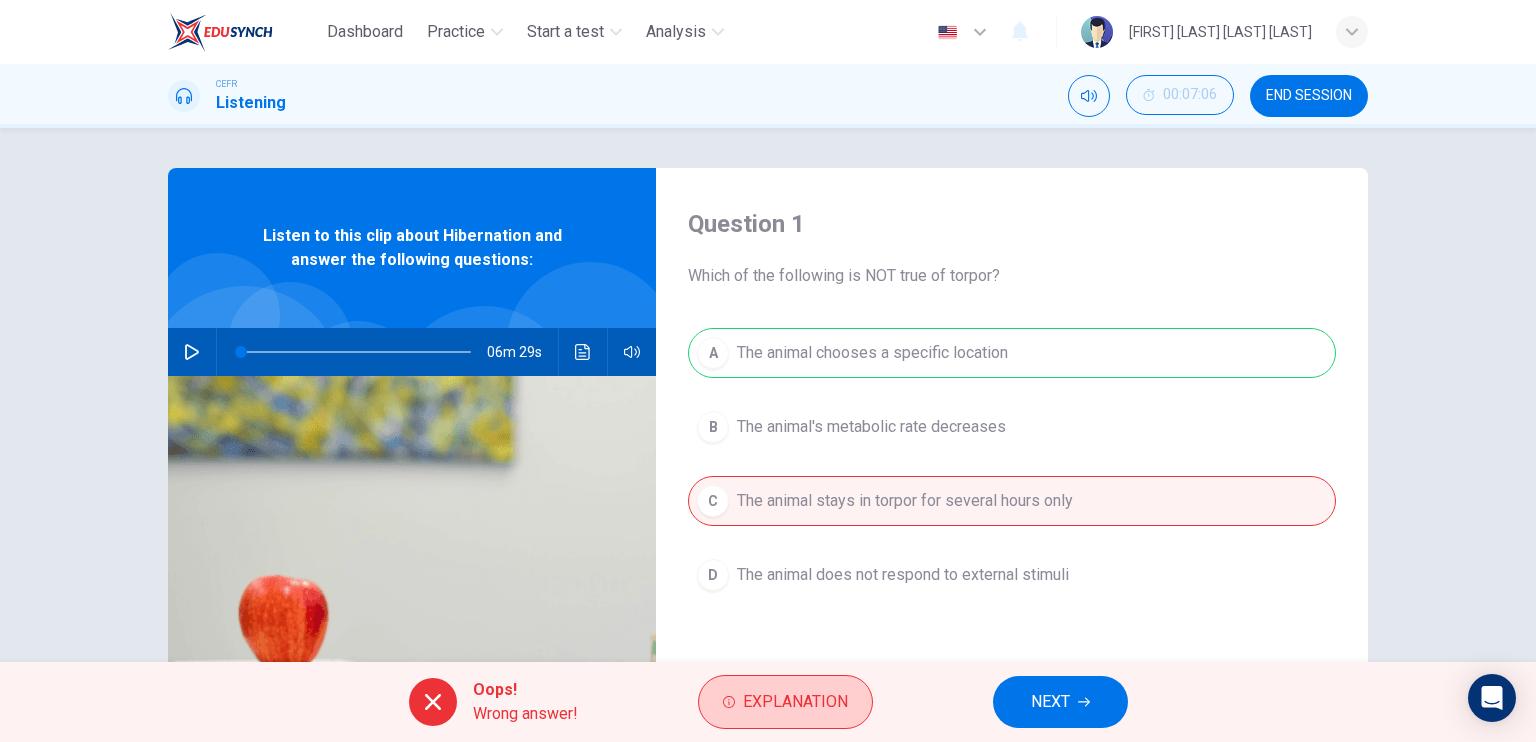 click on "Explanation" at bounding box center [785, 702] 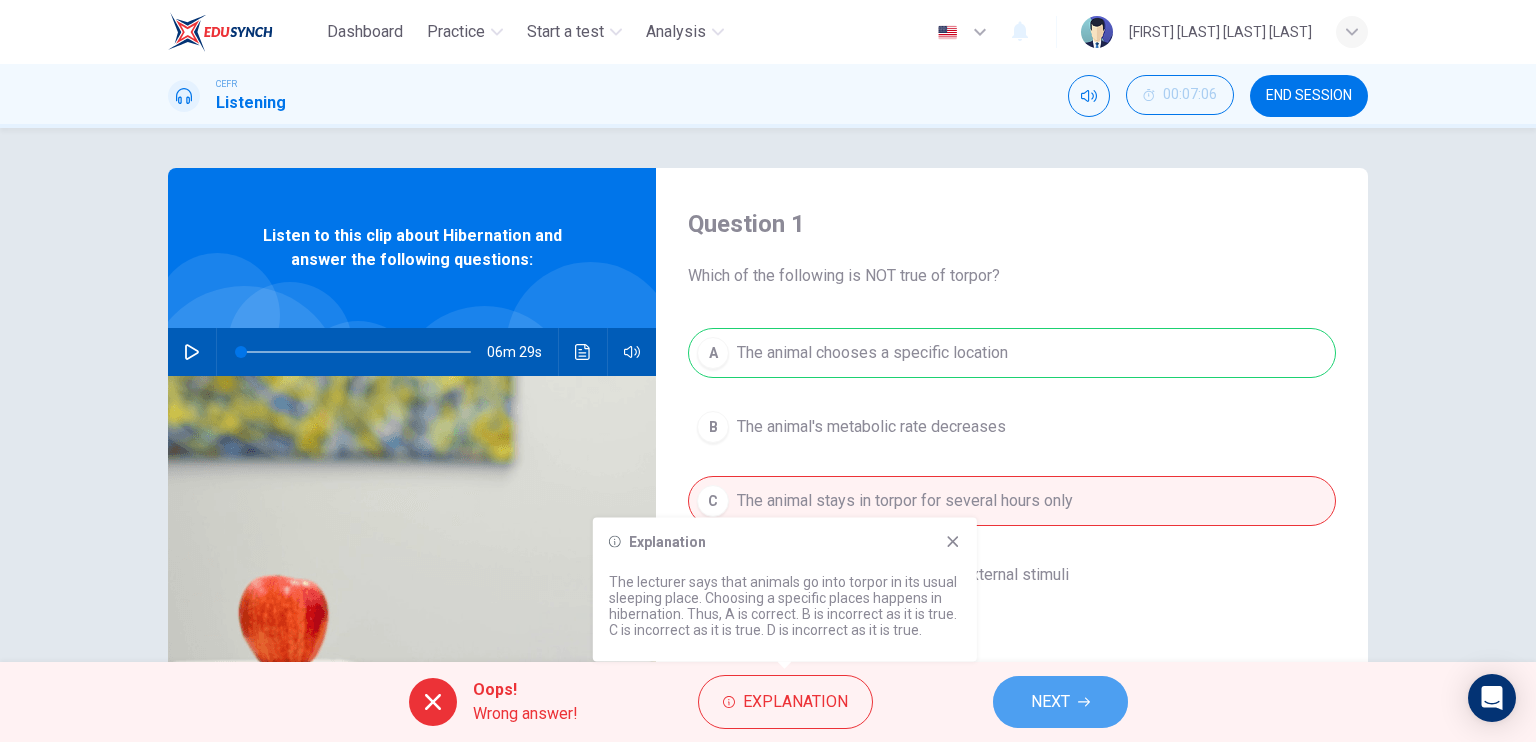 click on "NEXT" at bounding box center (1060, 702) 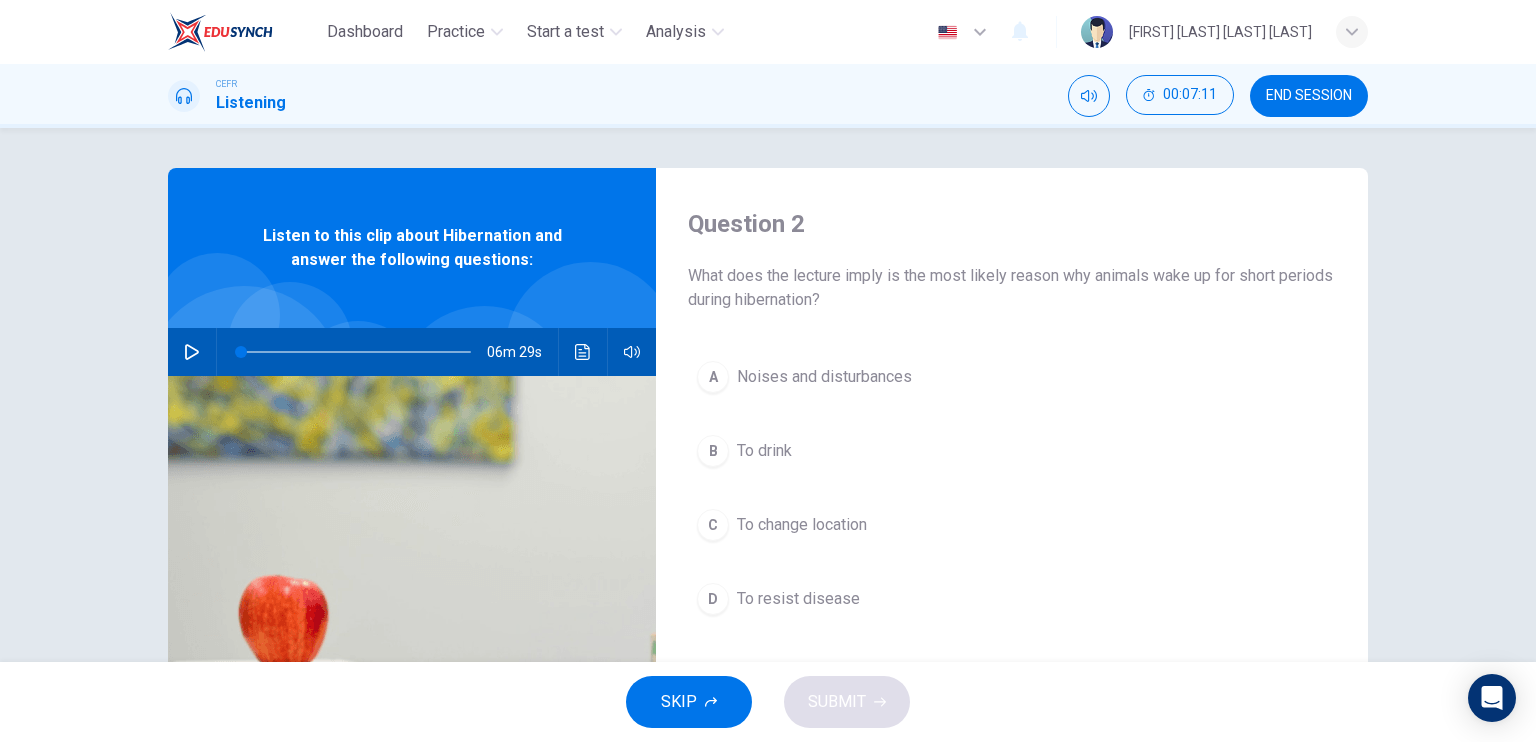 click on "C" at bounding box center (713, 377) 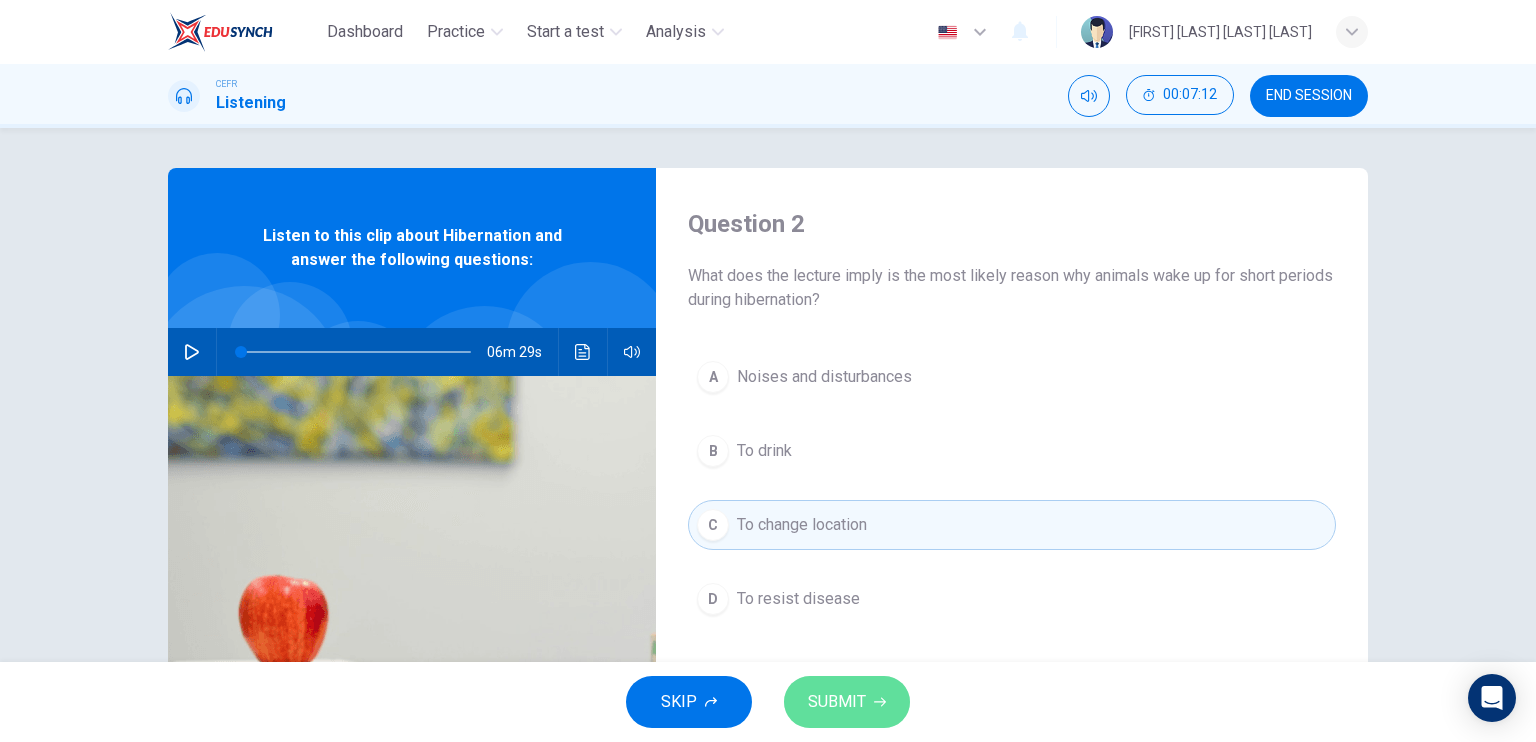 click on "SUBMIT" at bounding box center (847, 702) 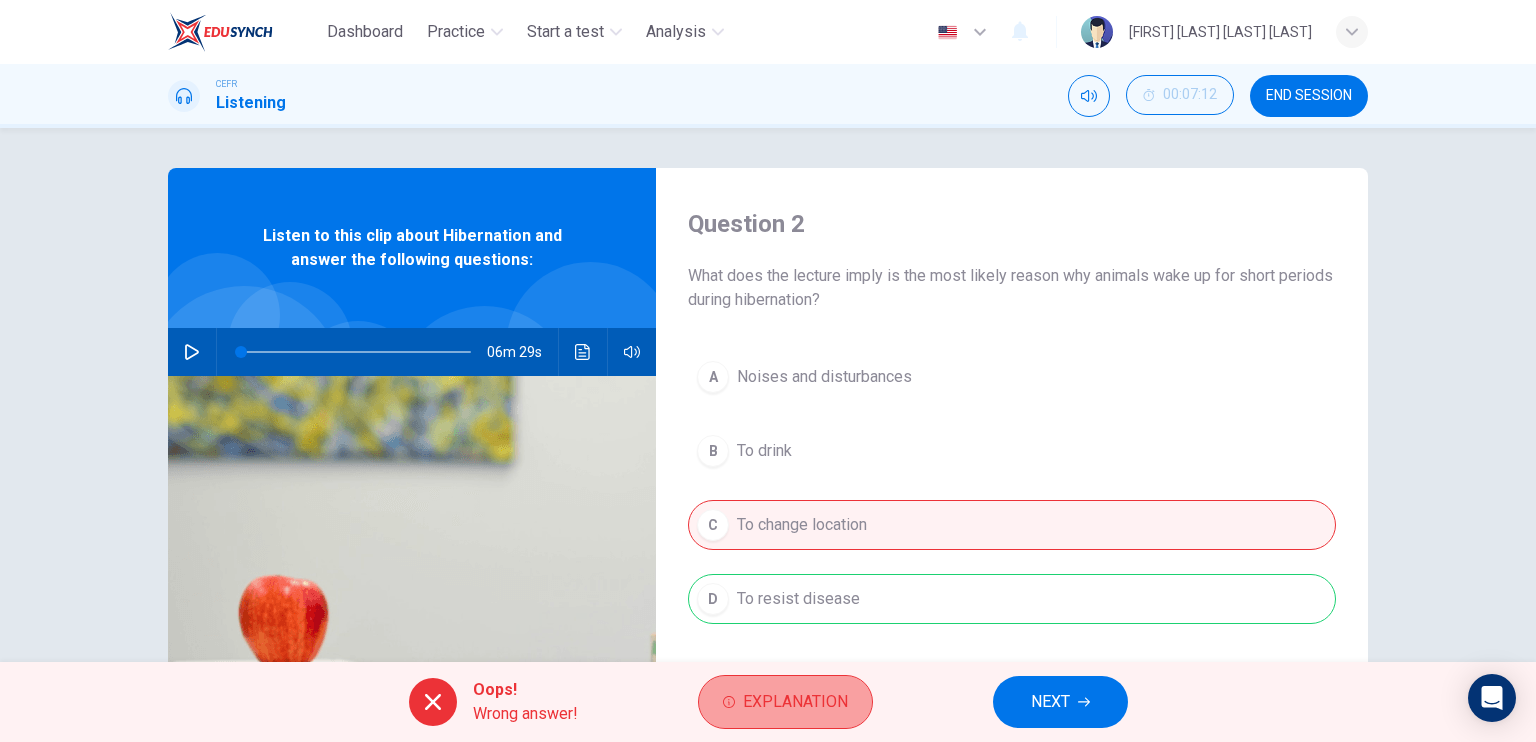 click on "Explanation" at bounding box center [795, 702] 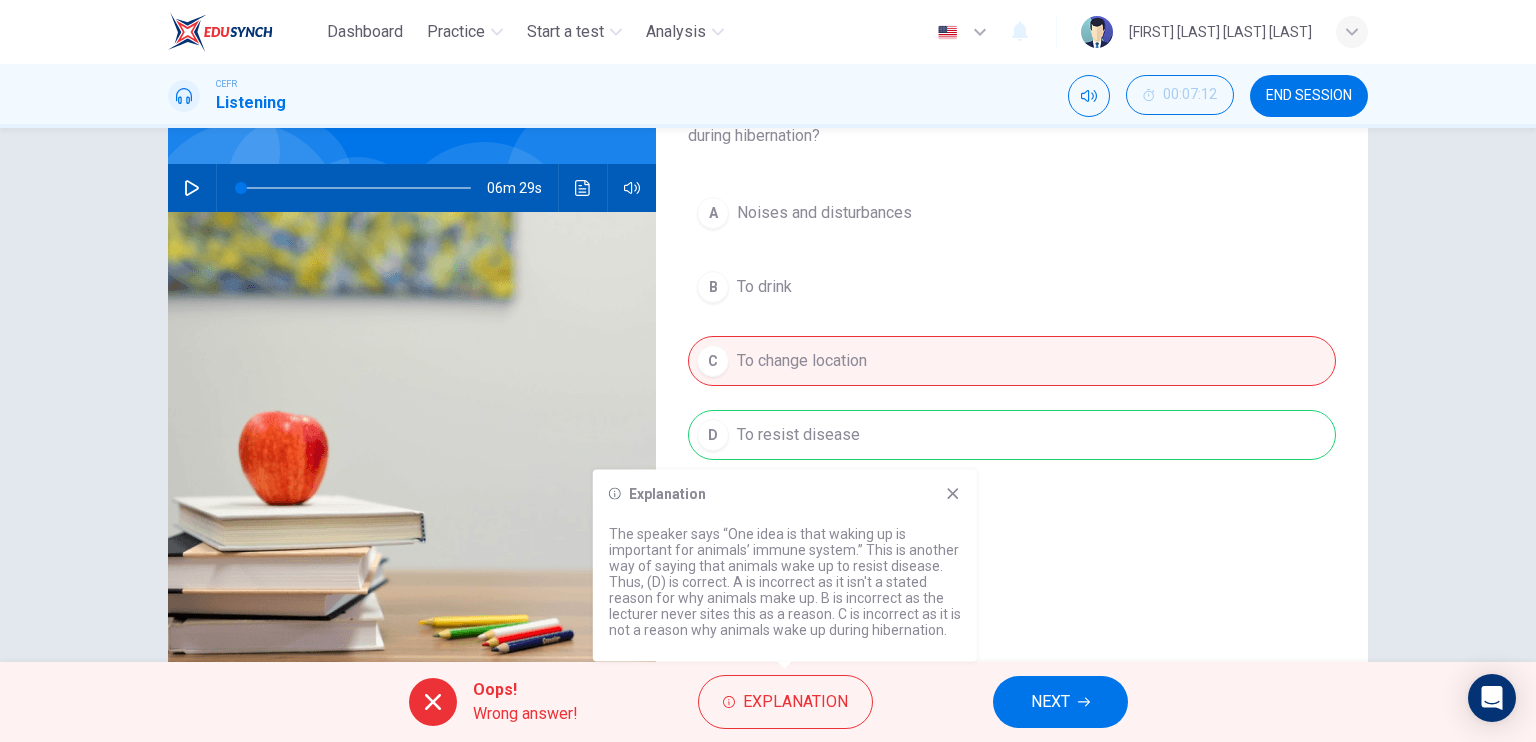 scroll, scrollTop: 200, scrollLeft: 0, axis: vertical 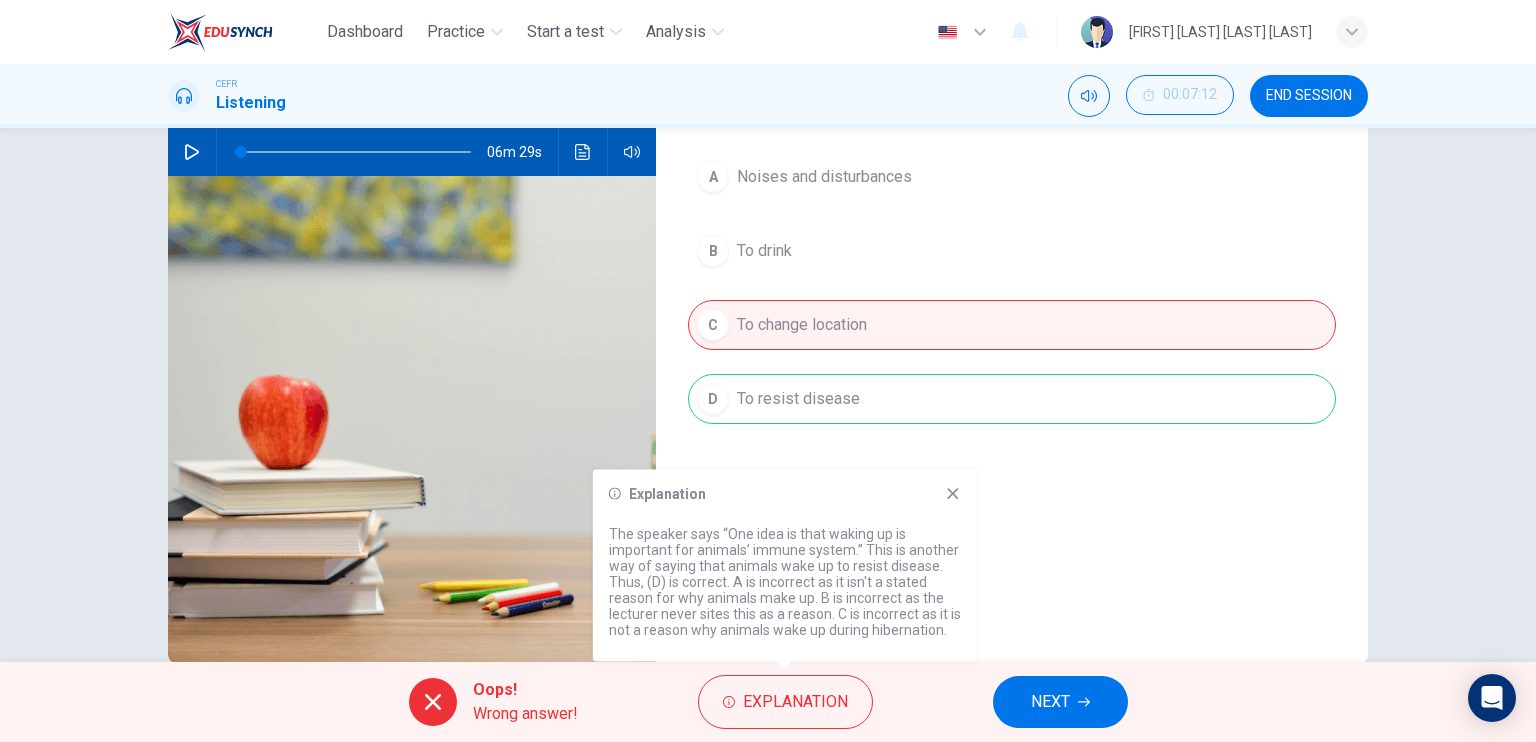 click on "NEXT" at bounding box center [1050, 702] 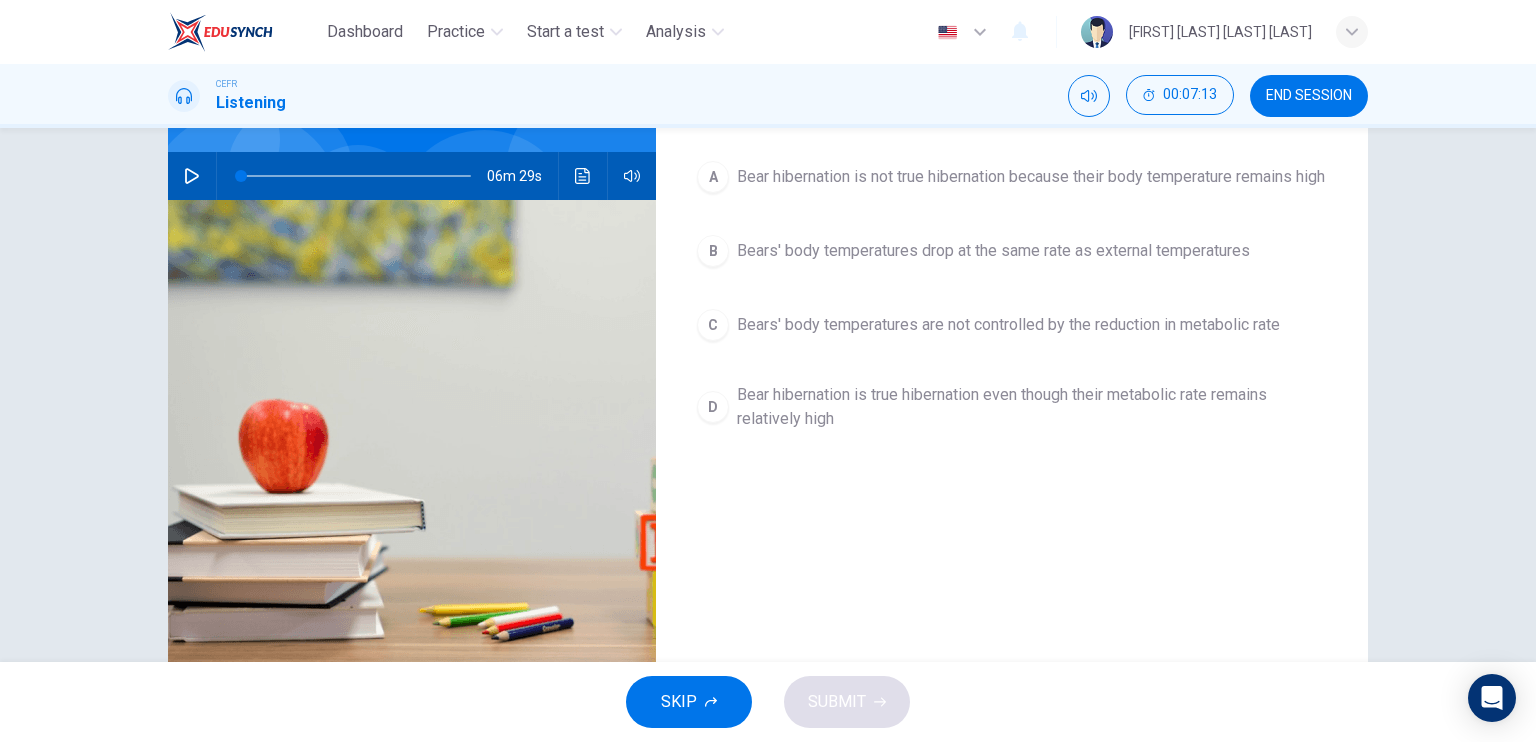 scroll, scrollTop: 0, scrollLeft: 0, axis: both 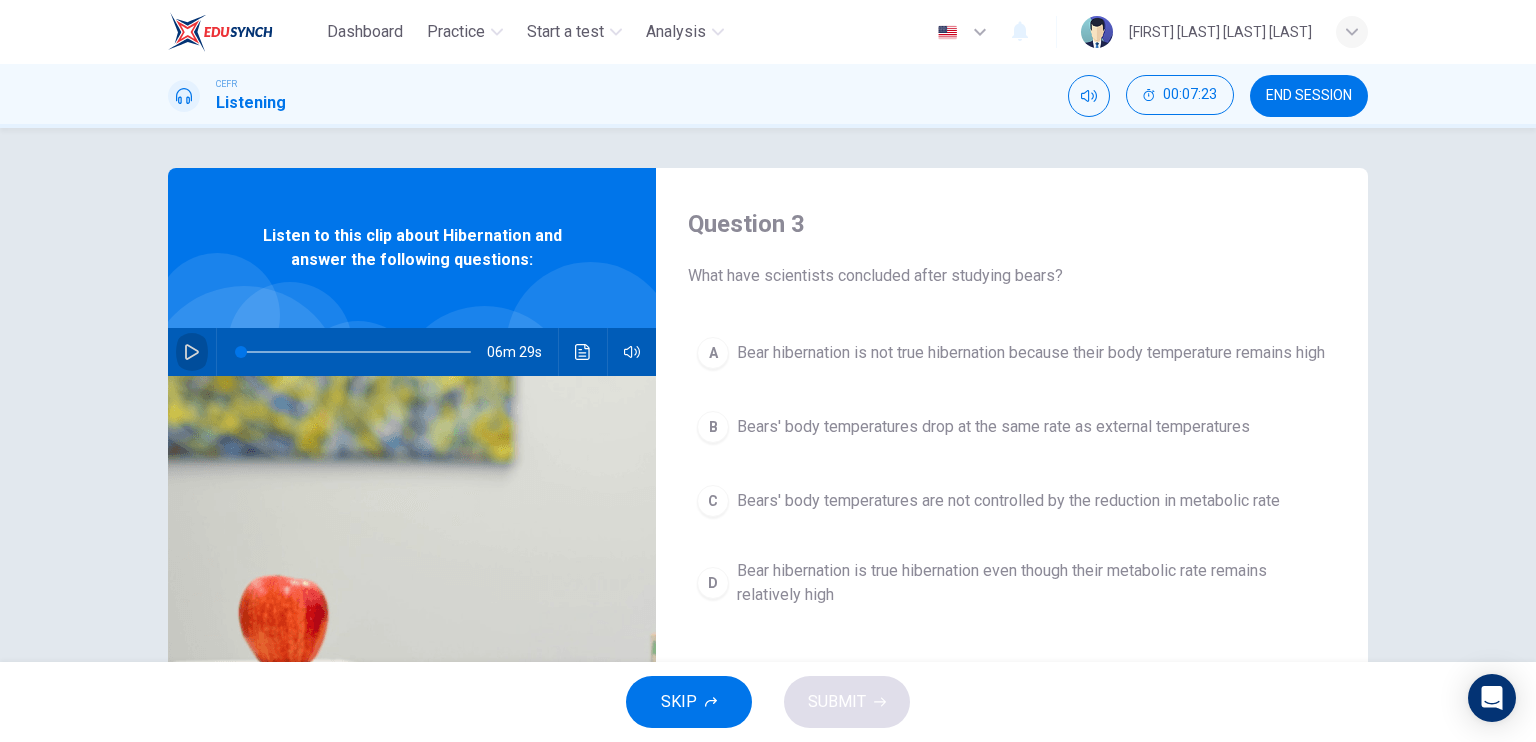 click at bounding box center [192, 352] 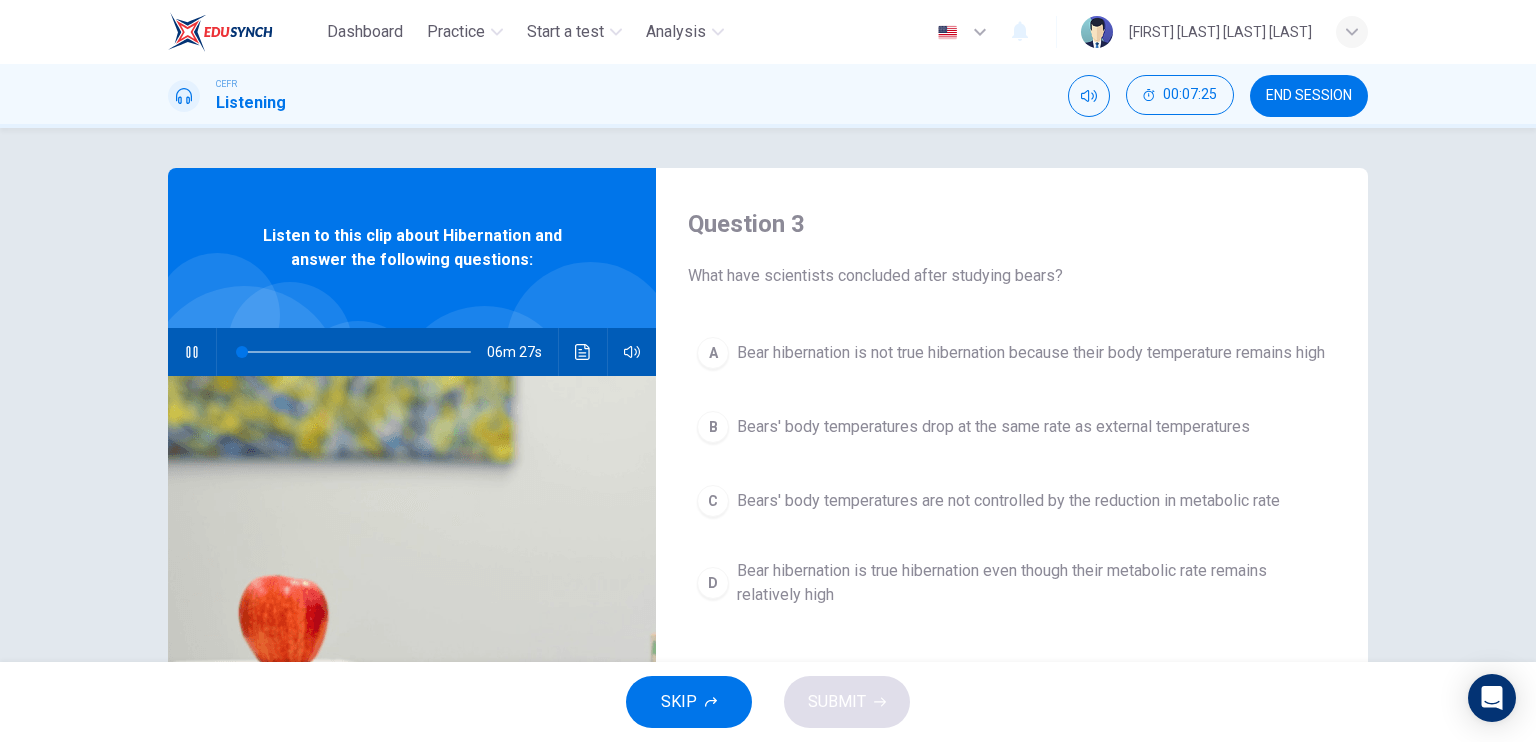 click at bounding box center (356, 352) 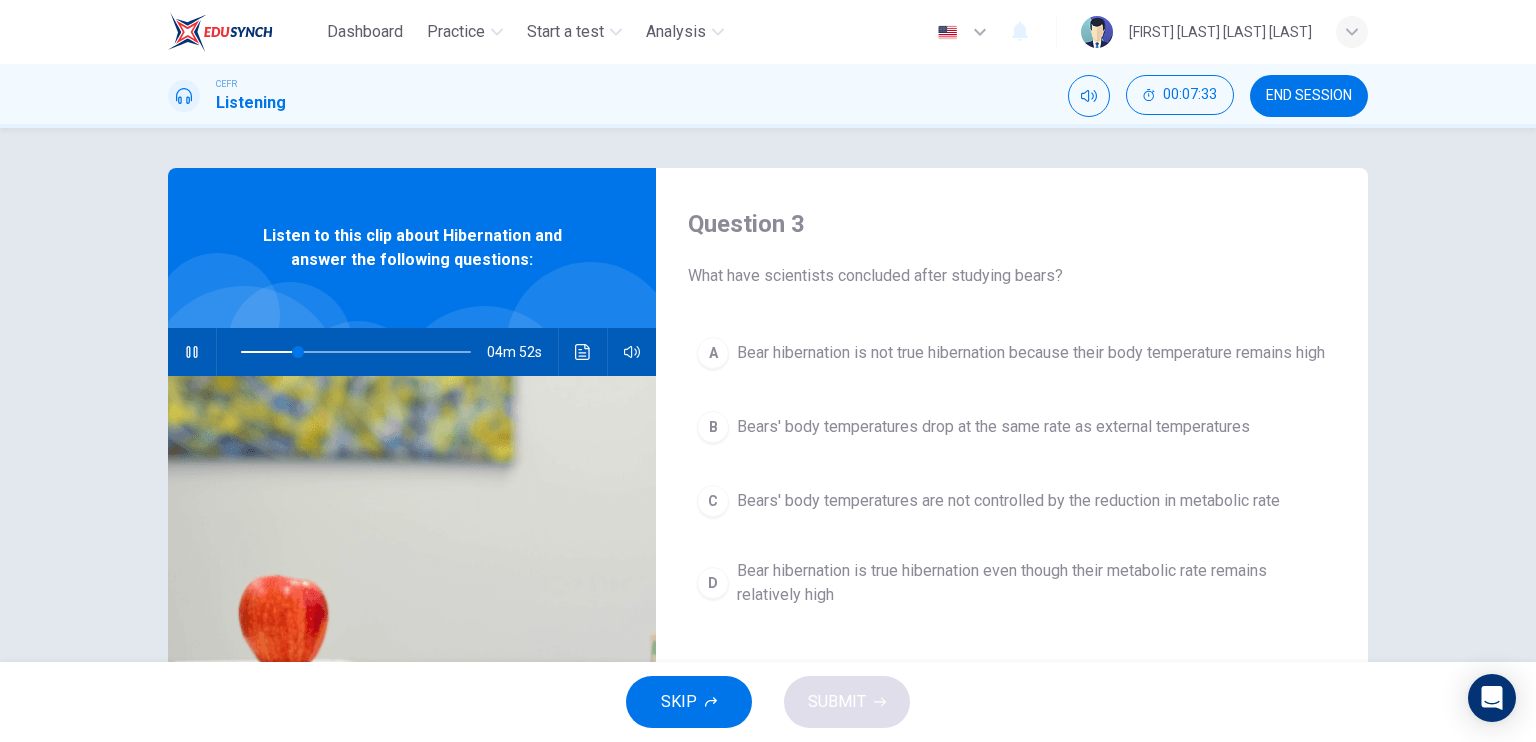click at bounding box center [356, 352] 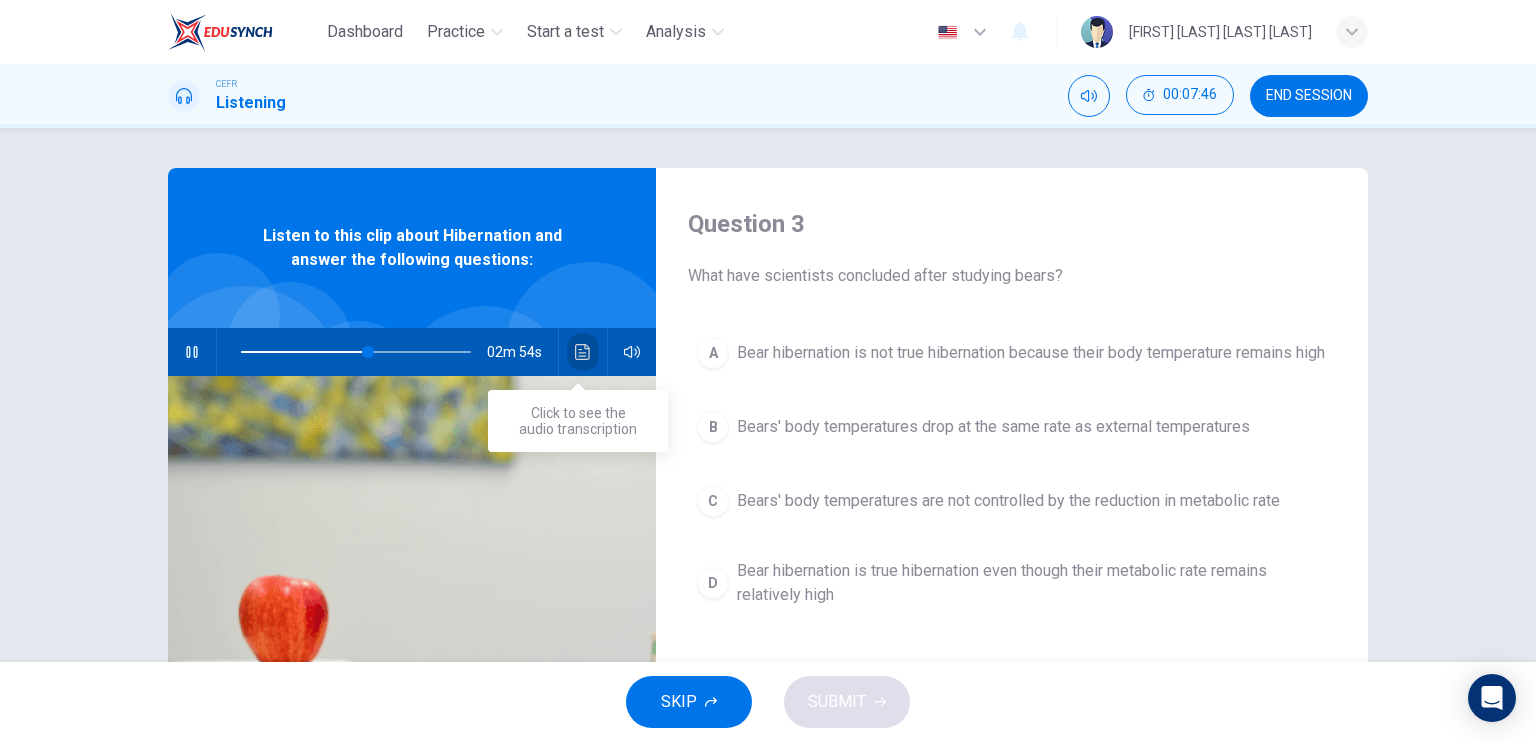 click at bounding box center (583, 352) 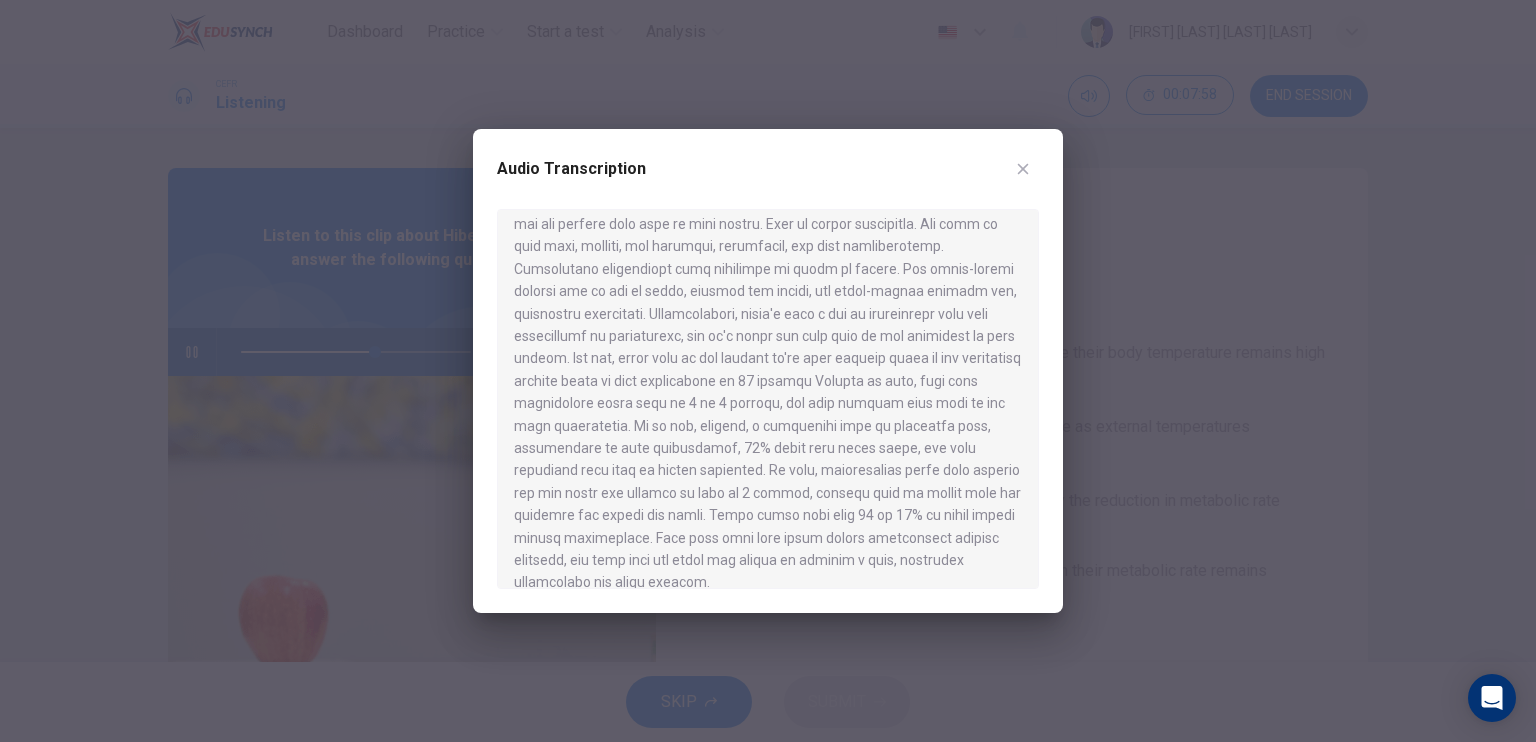 scroll, scrollTop: 1244, scrollLeft: 0, axis: vertical 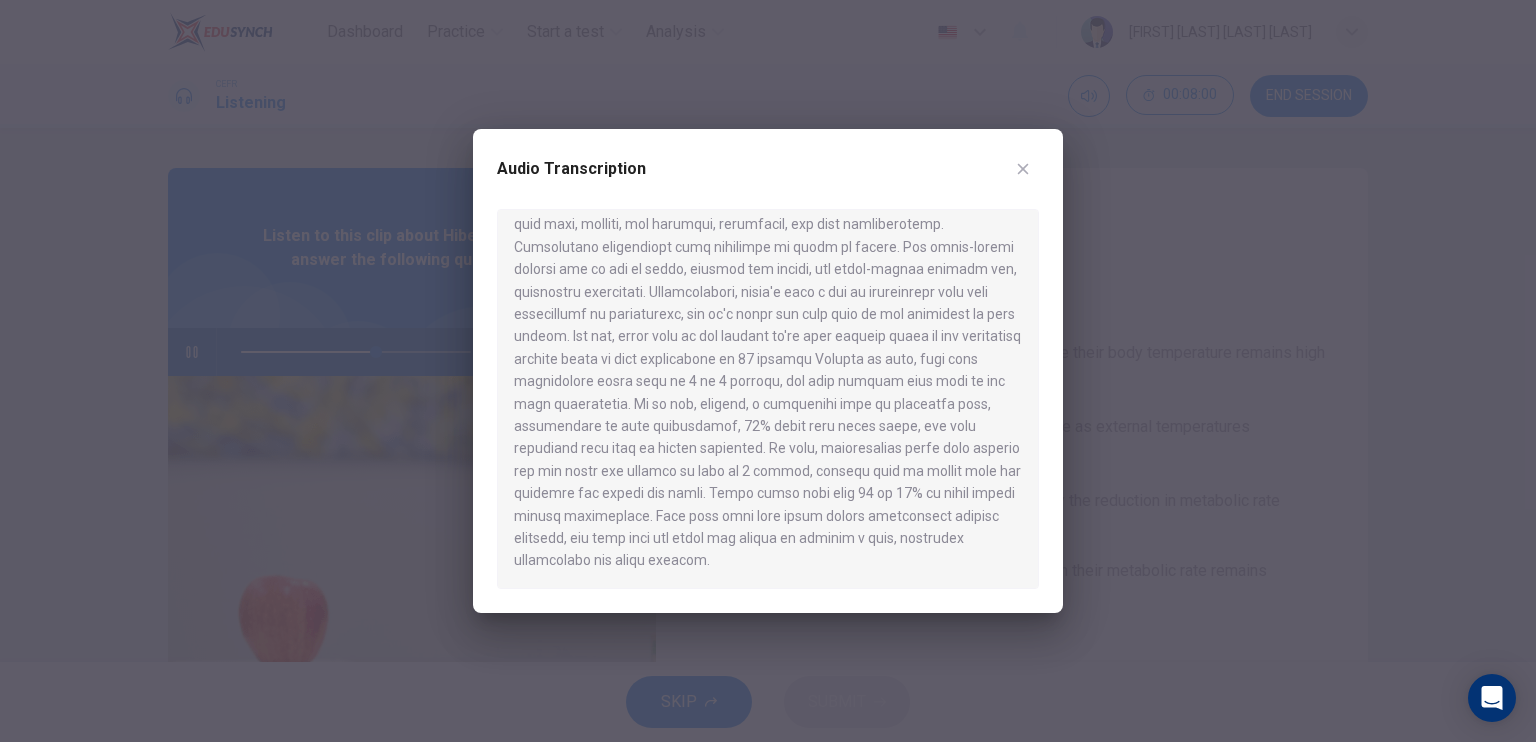 click on "Audio Transcription" at bounding box center (768, 181) 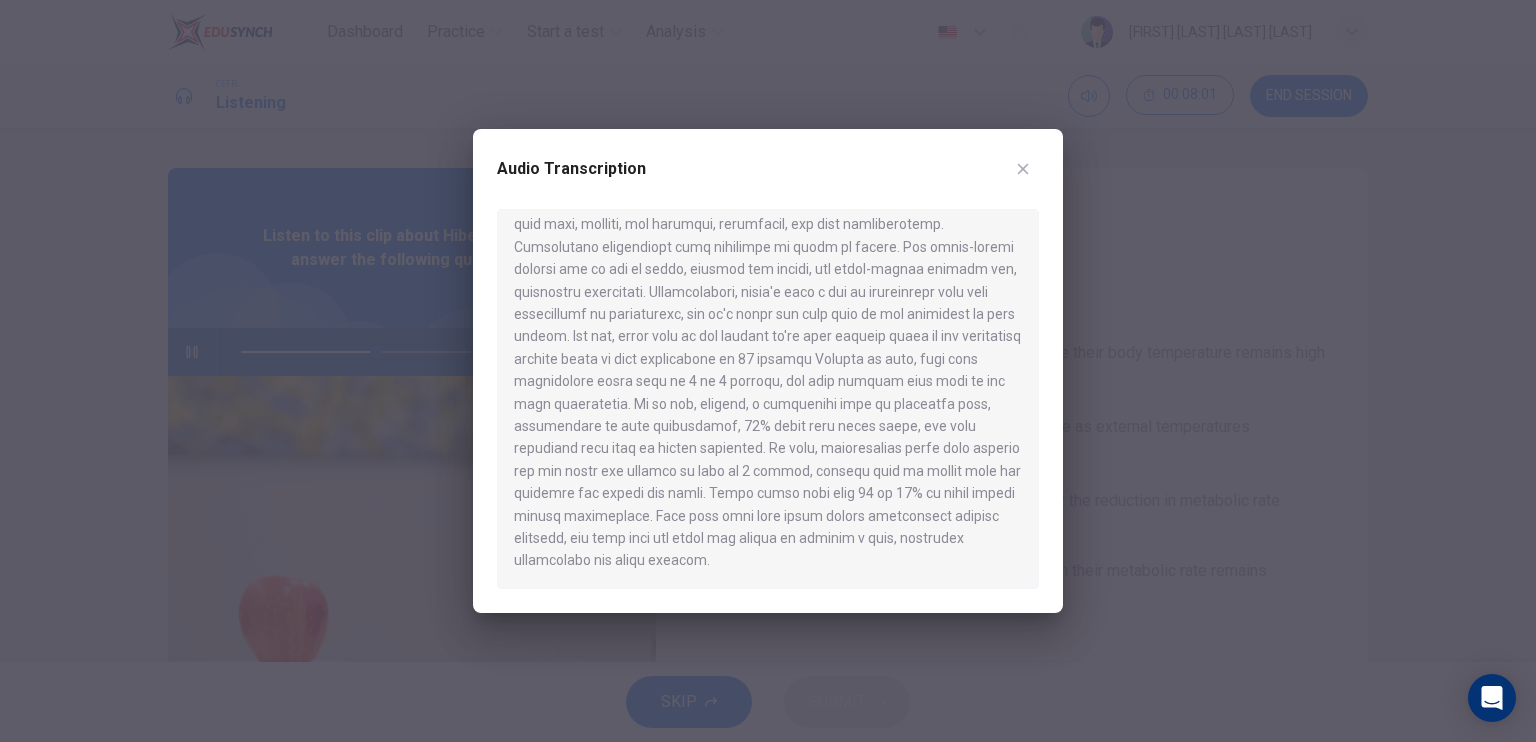 click at bounding box center (1023, 169) 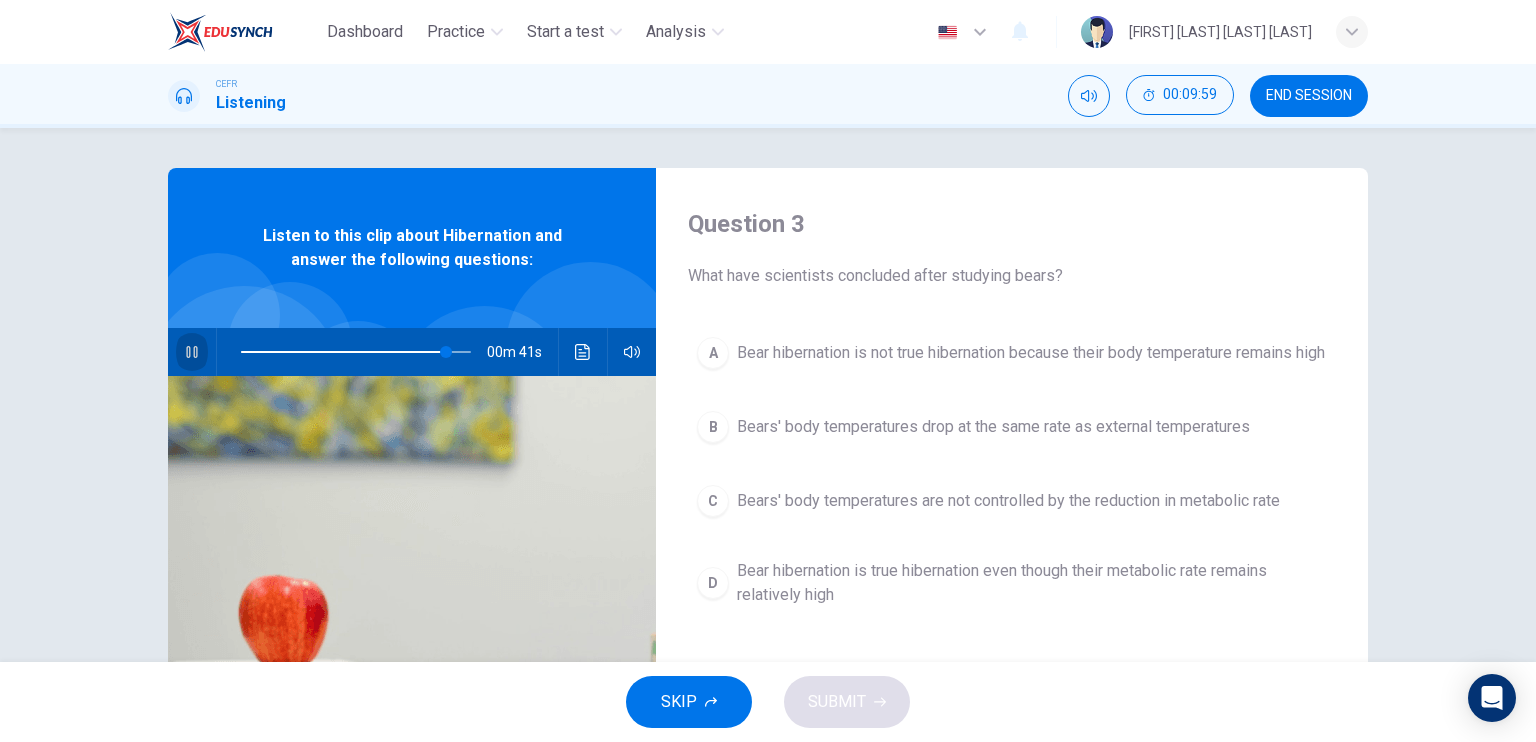 click at bounding box center (192, 352) 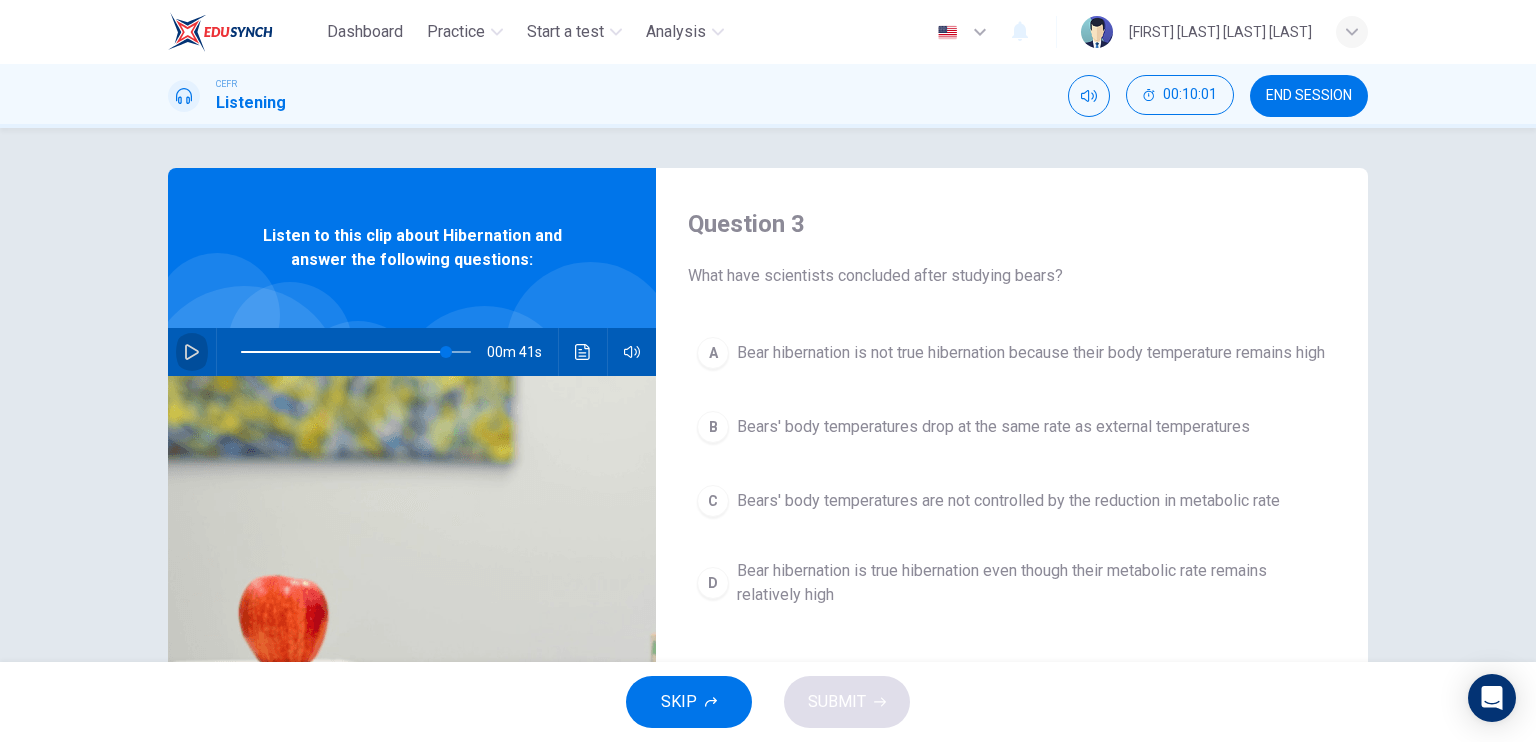 click at bounding box center [192, 352] 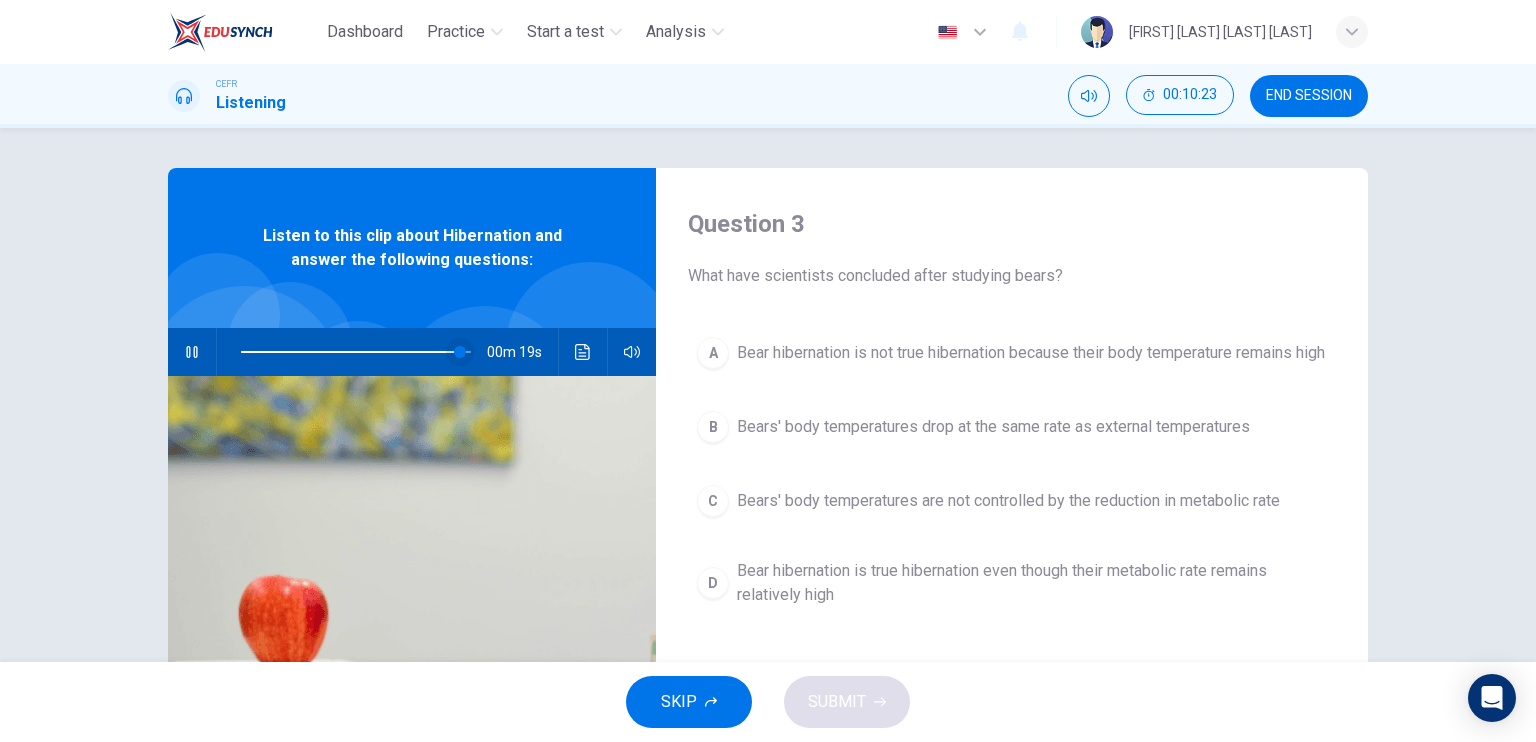 click at bounding box center (460, 352) 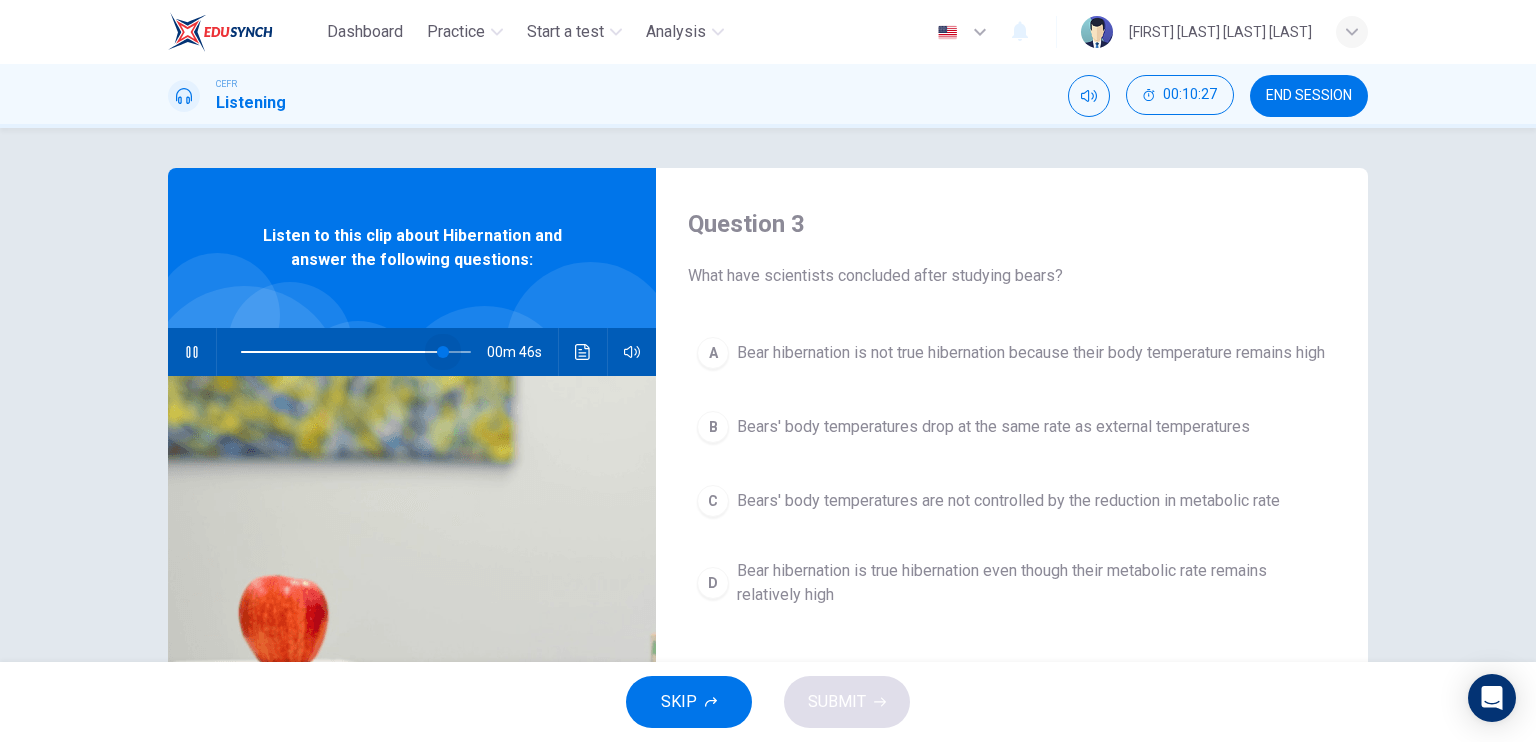 click at bounding box center (443, 352) 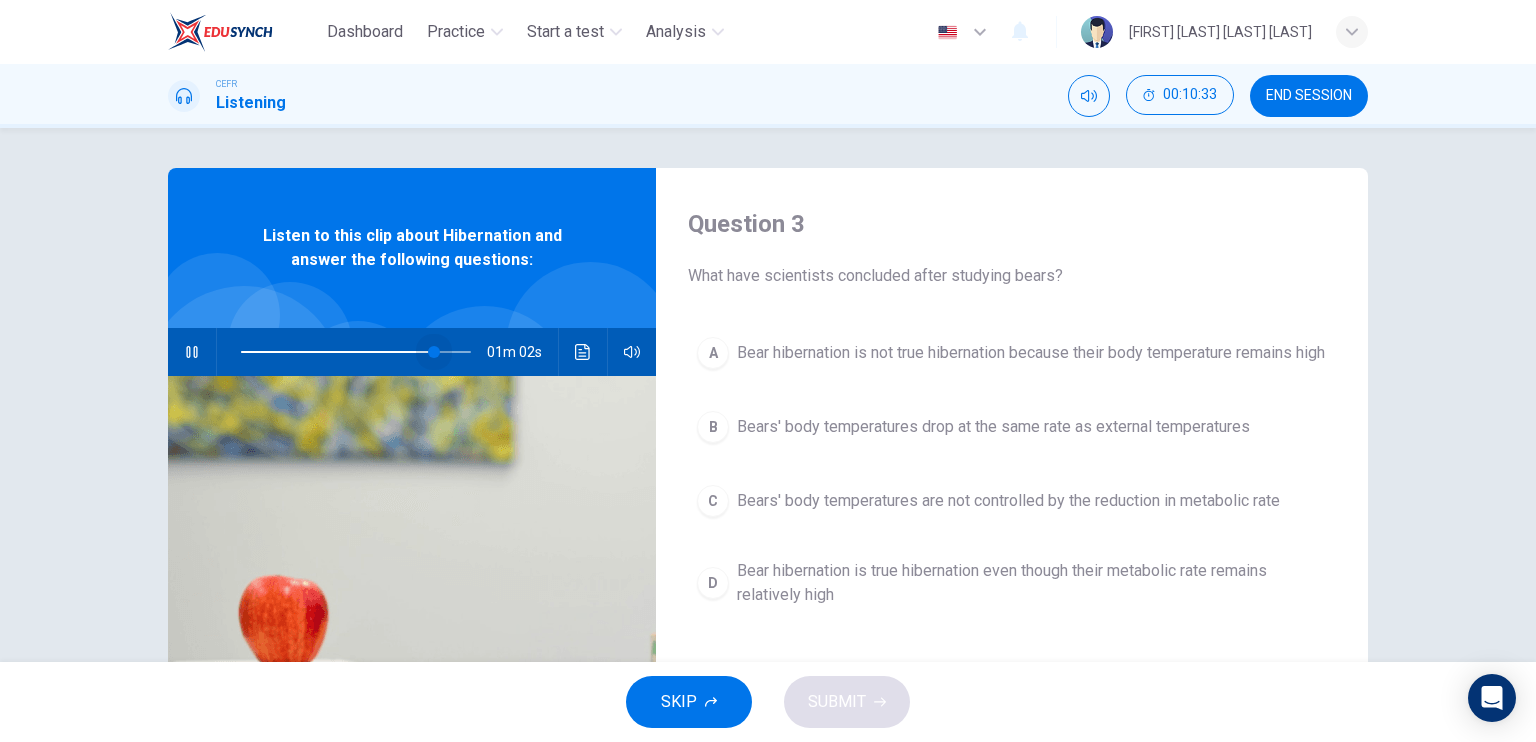 click at bounding box center (434, 352) 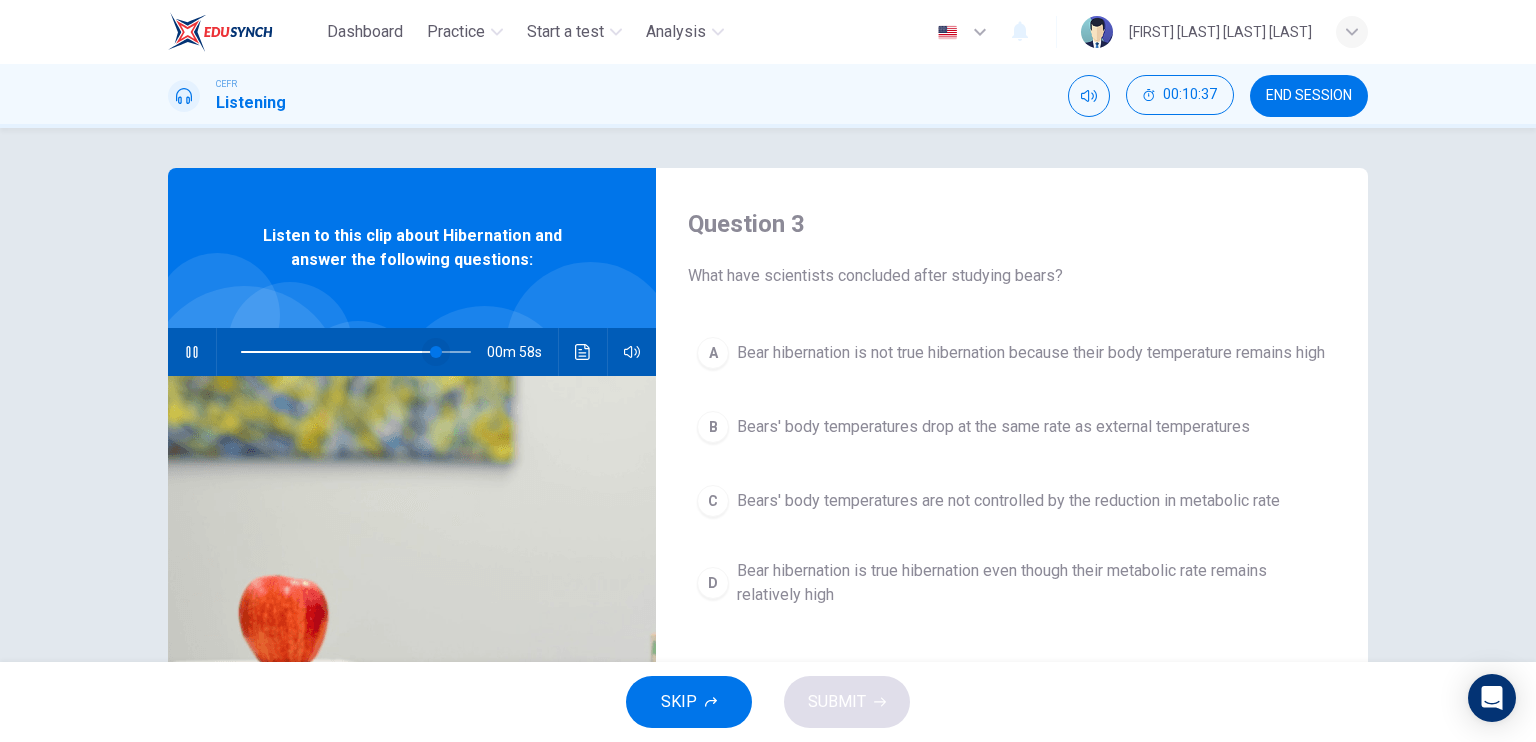 click at bounding box center (436, 352) 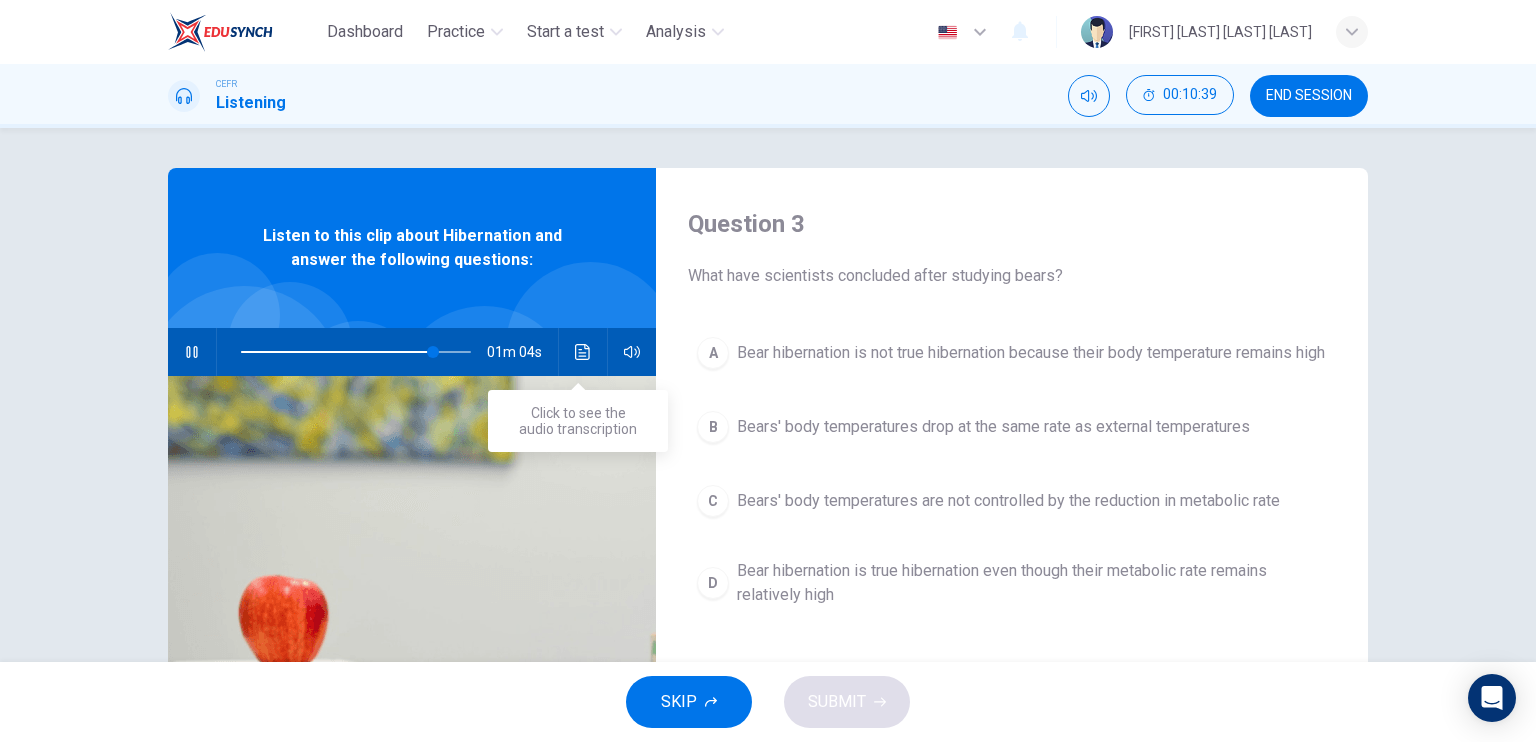 click at bounding box center [583, 352] 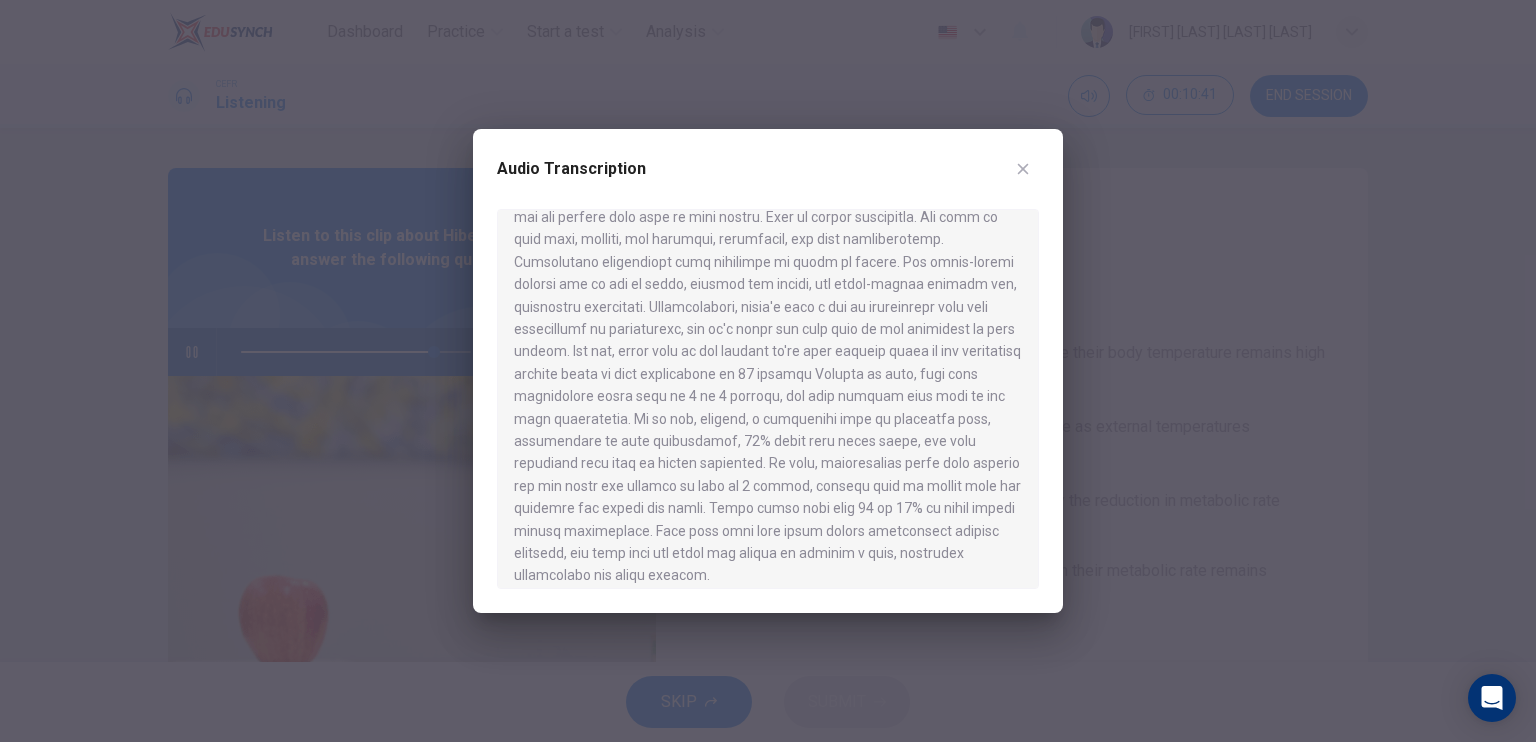 scroll, scrollTop: 1244, scrollLeft: 0, axis: vertical 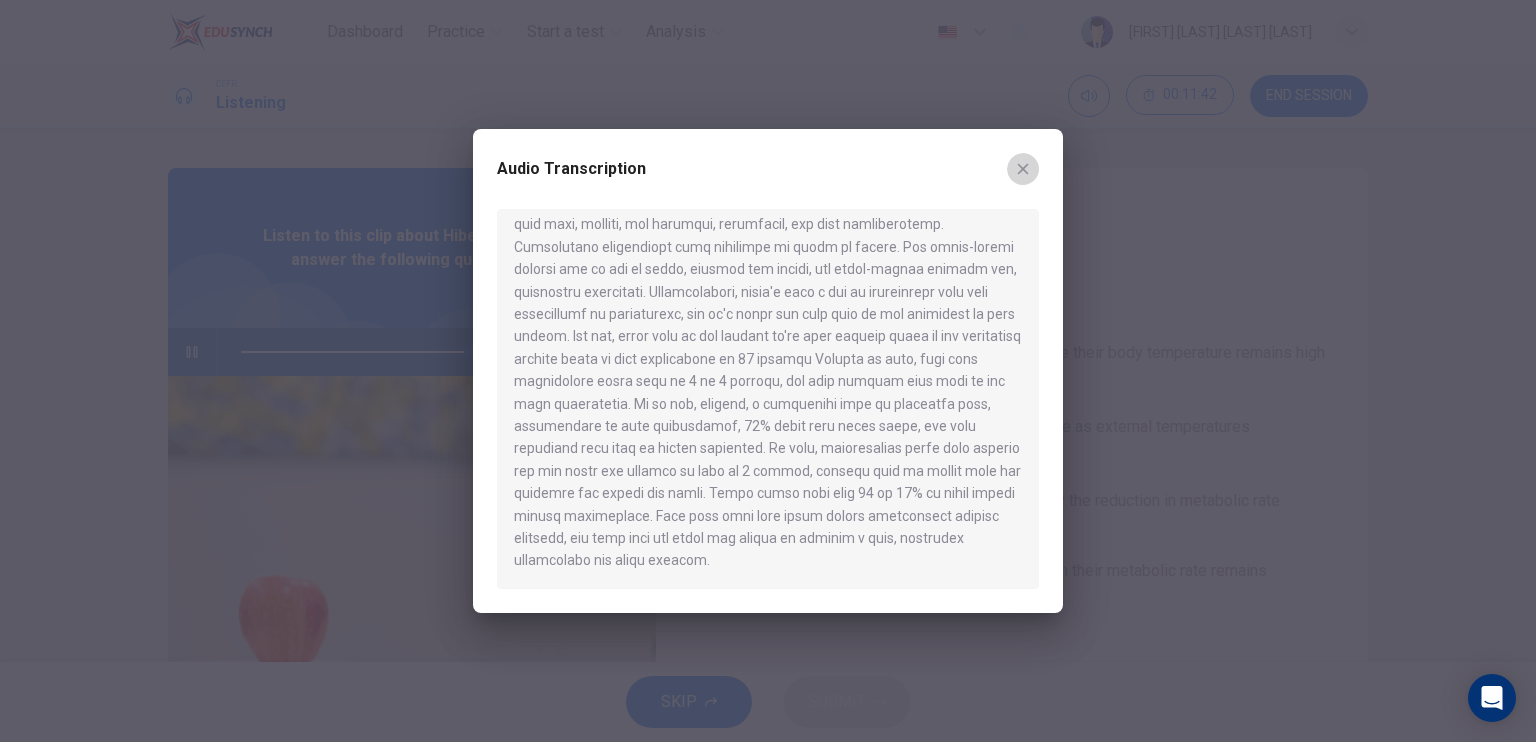 click at bounding box center [1023, 169] 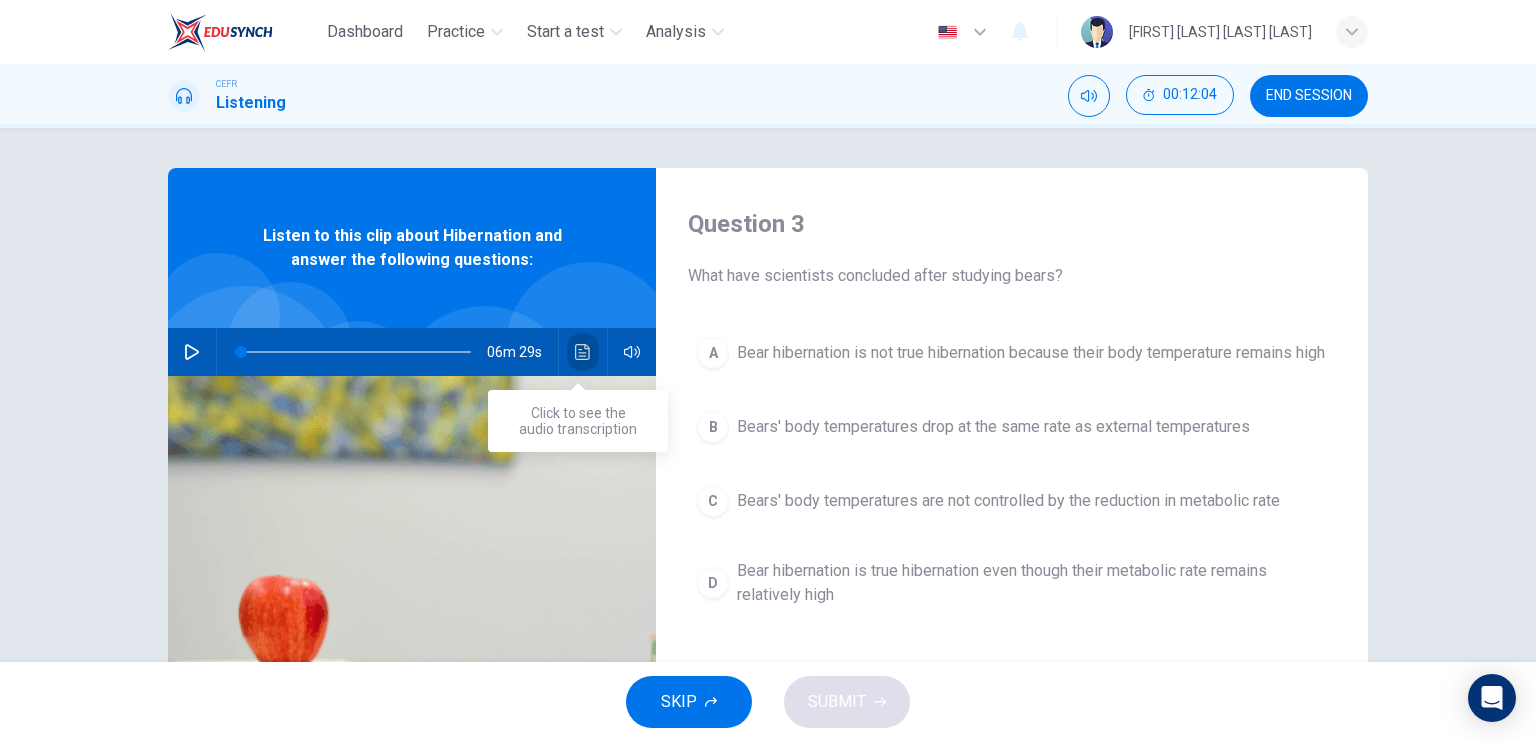 click at bounding box center [583, 352] 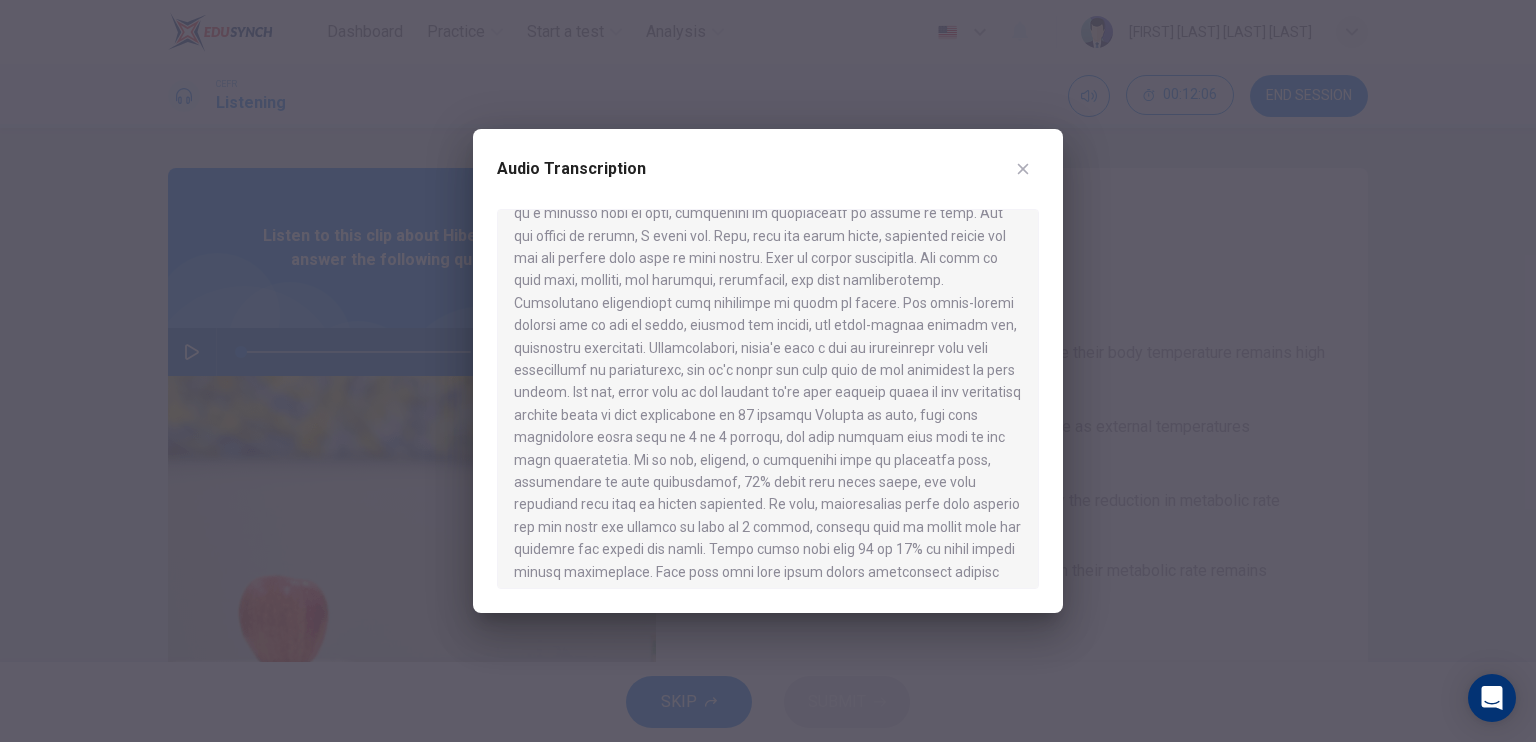 scroll, scrollTop: 1244, scrollLeft: 0, axis: vertical 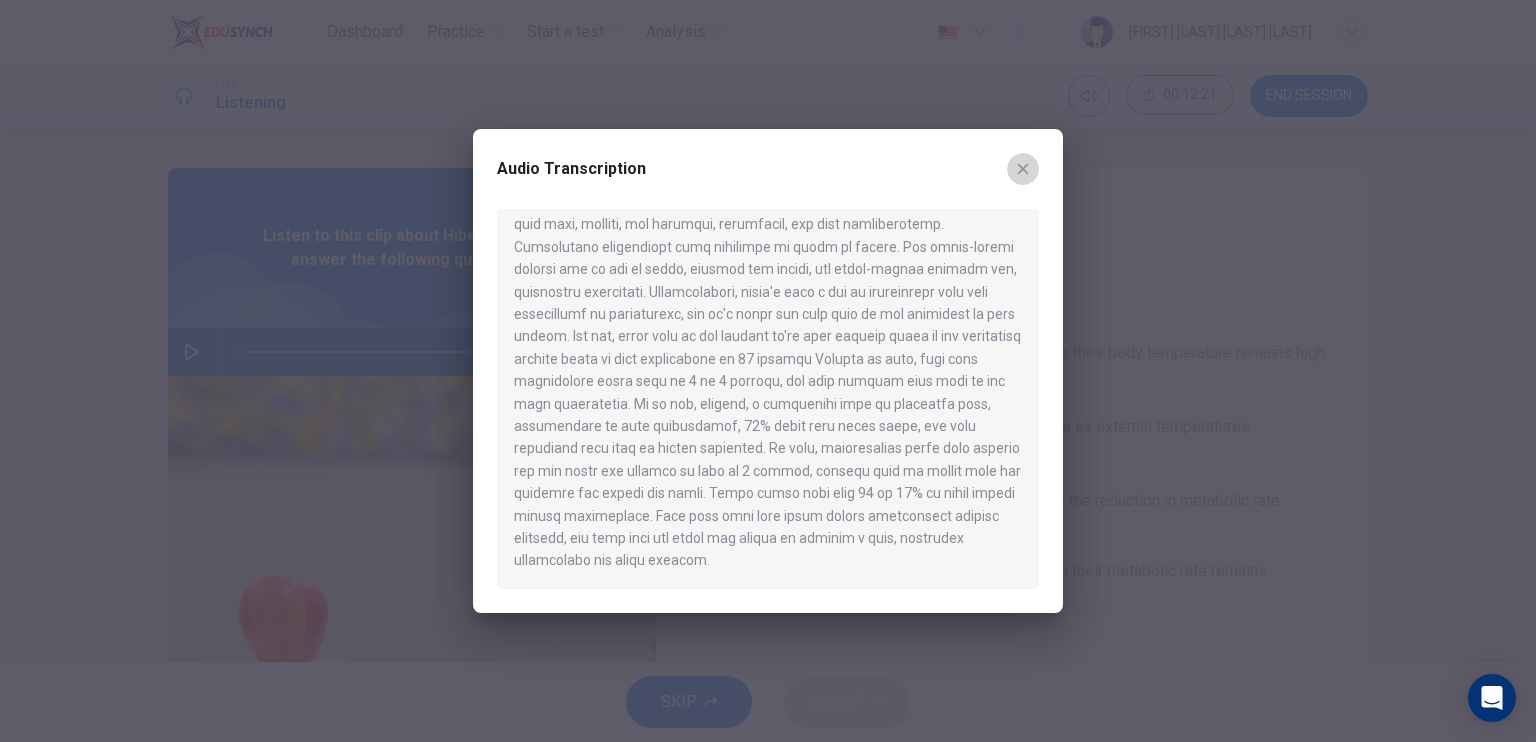 click at bounding box center (1023, 169) 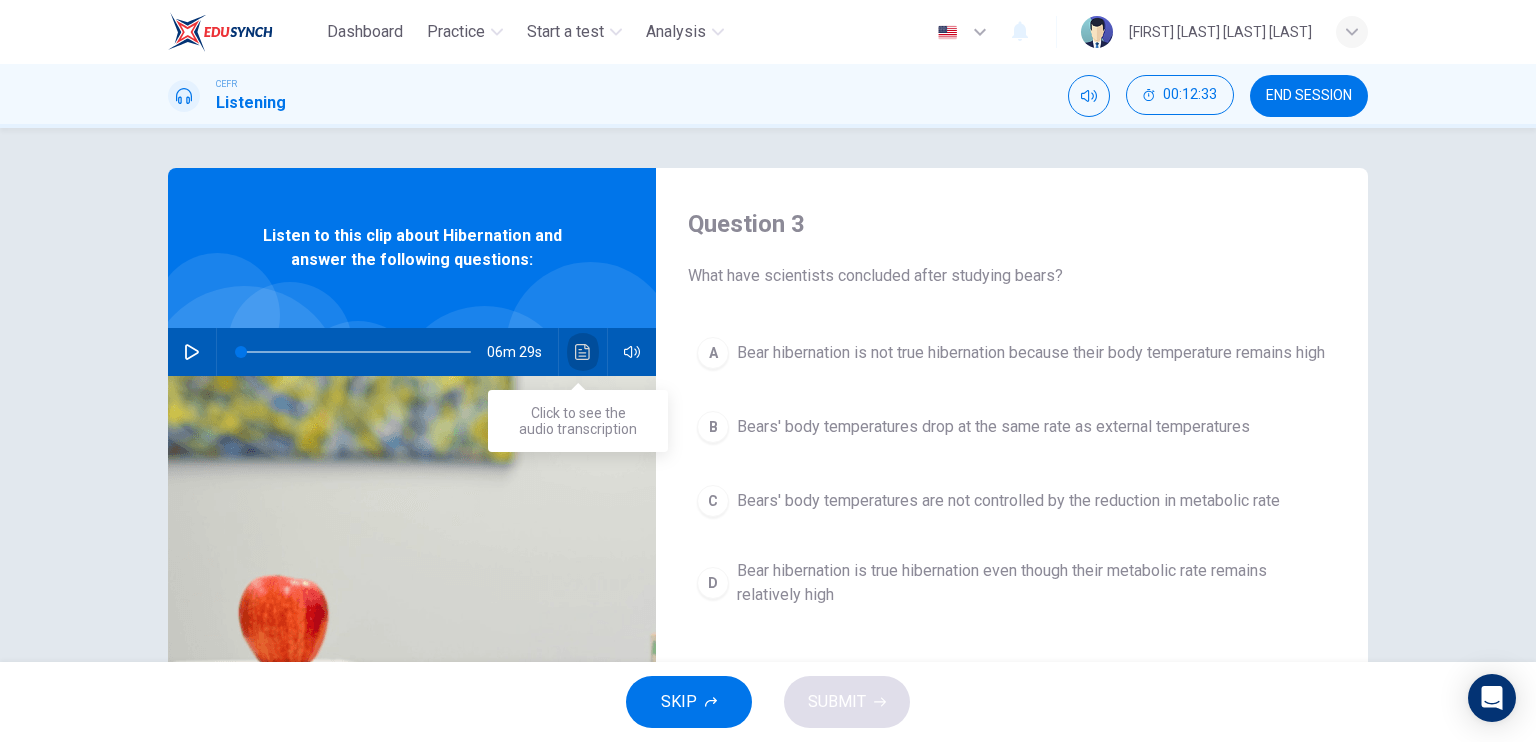 click at bounding box center (583, 352) 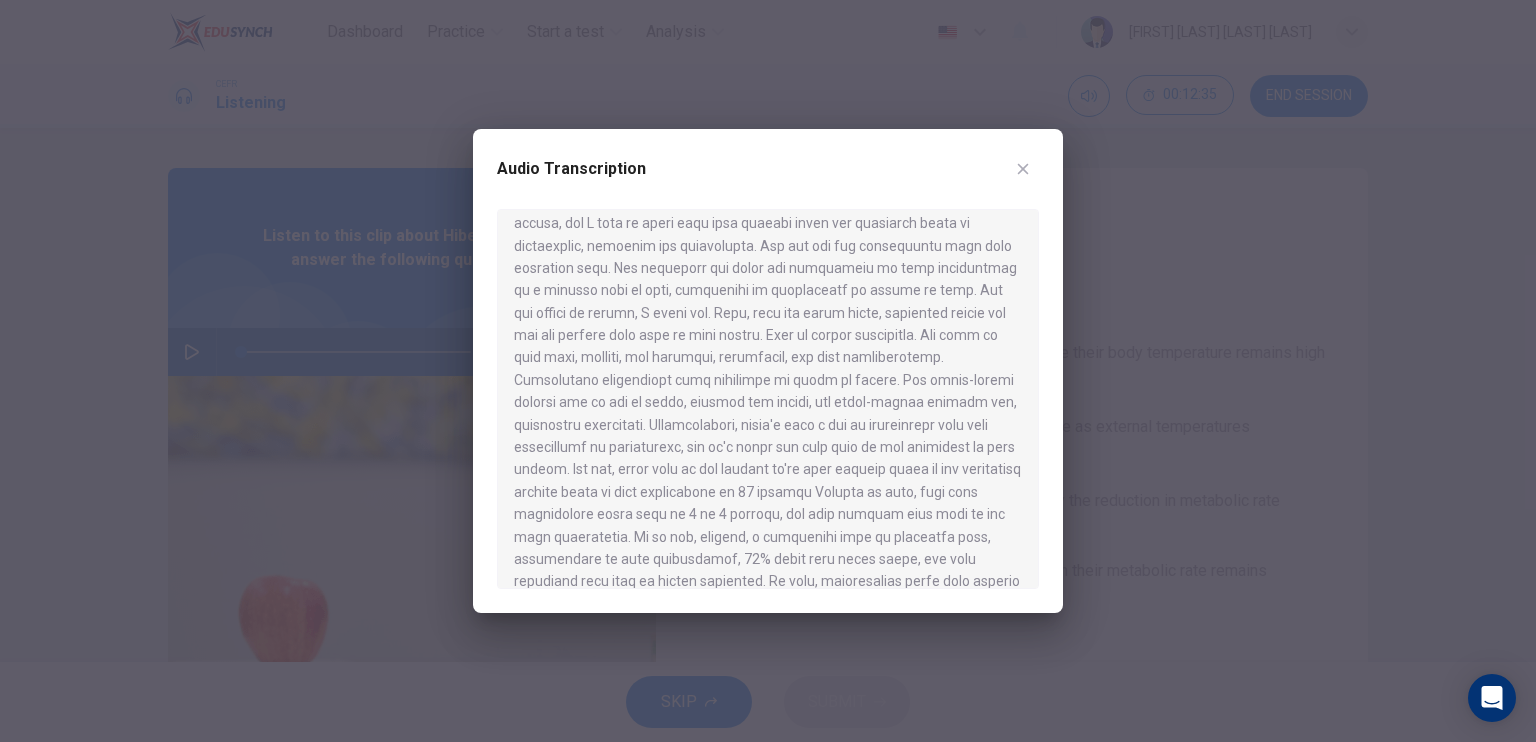 scroll, scrollTop: 1244, scrollLeft: 0, axis: vertical 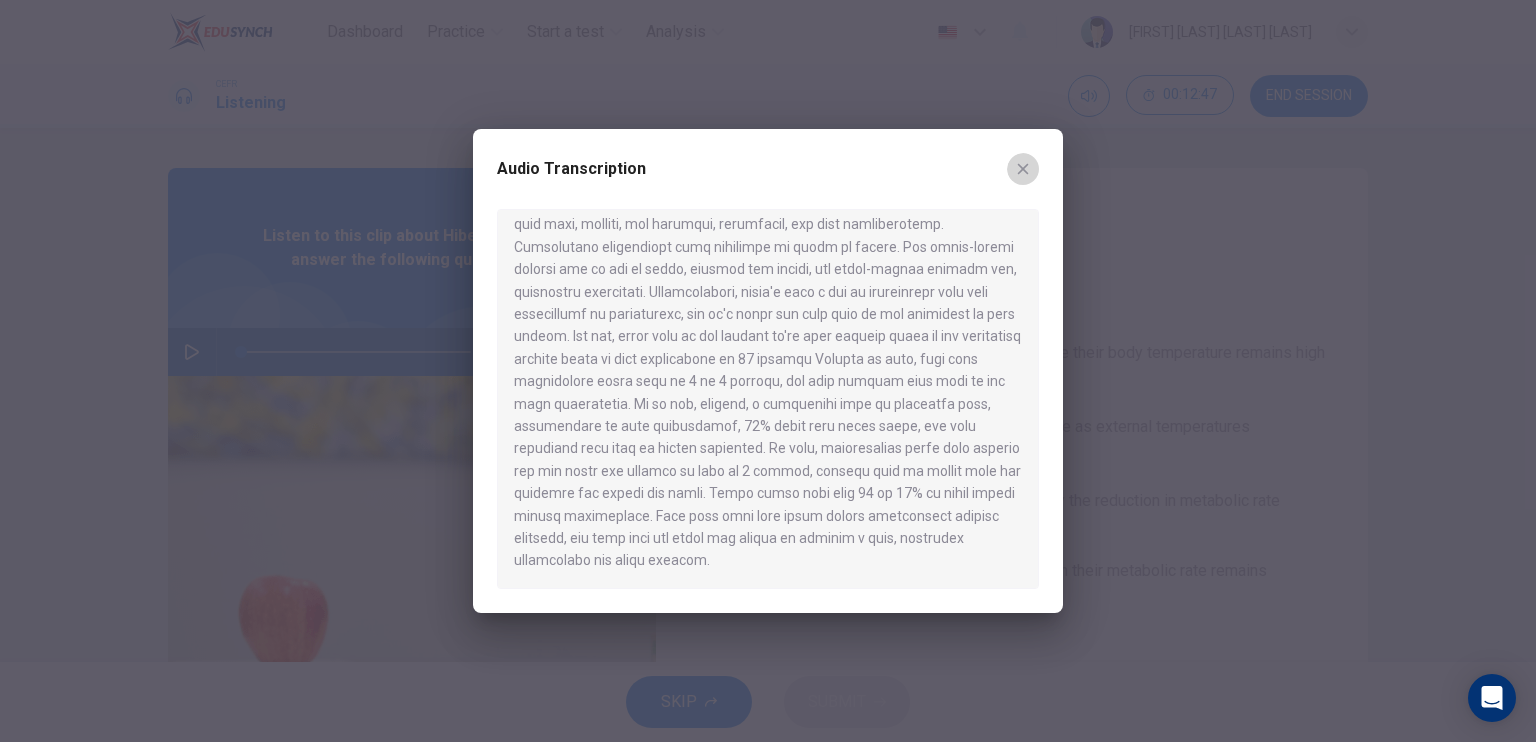click at bounding box center [1023, 169] 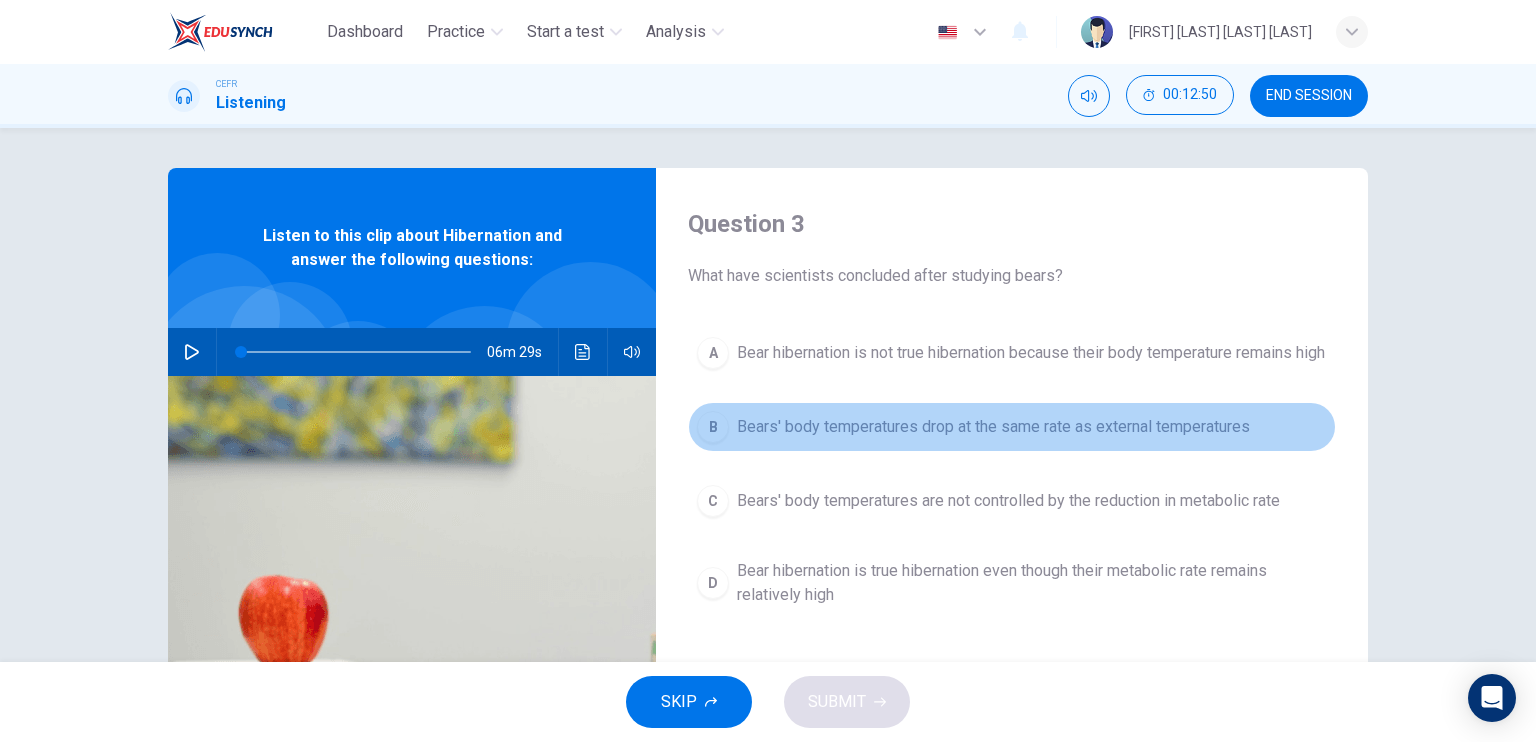 click on "B Bears' body temperatures drop at the same rate as external temperatures" at bounding box center [1012, 427] 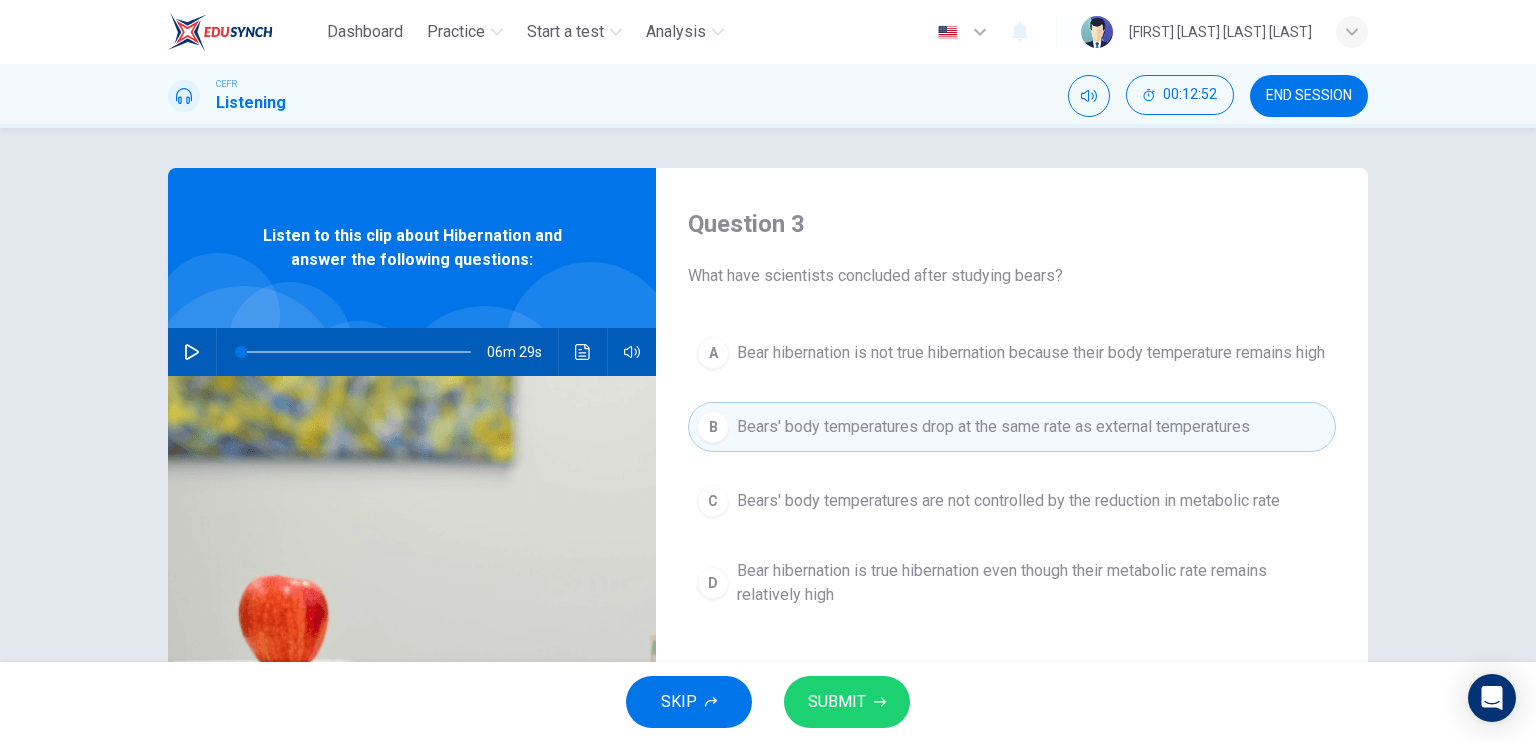 click on "Bears' body temperatures are not controlled by the reduction in metabolic rate" at bounding box center (1031, 353) 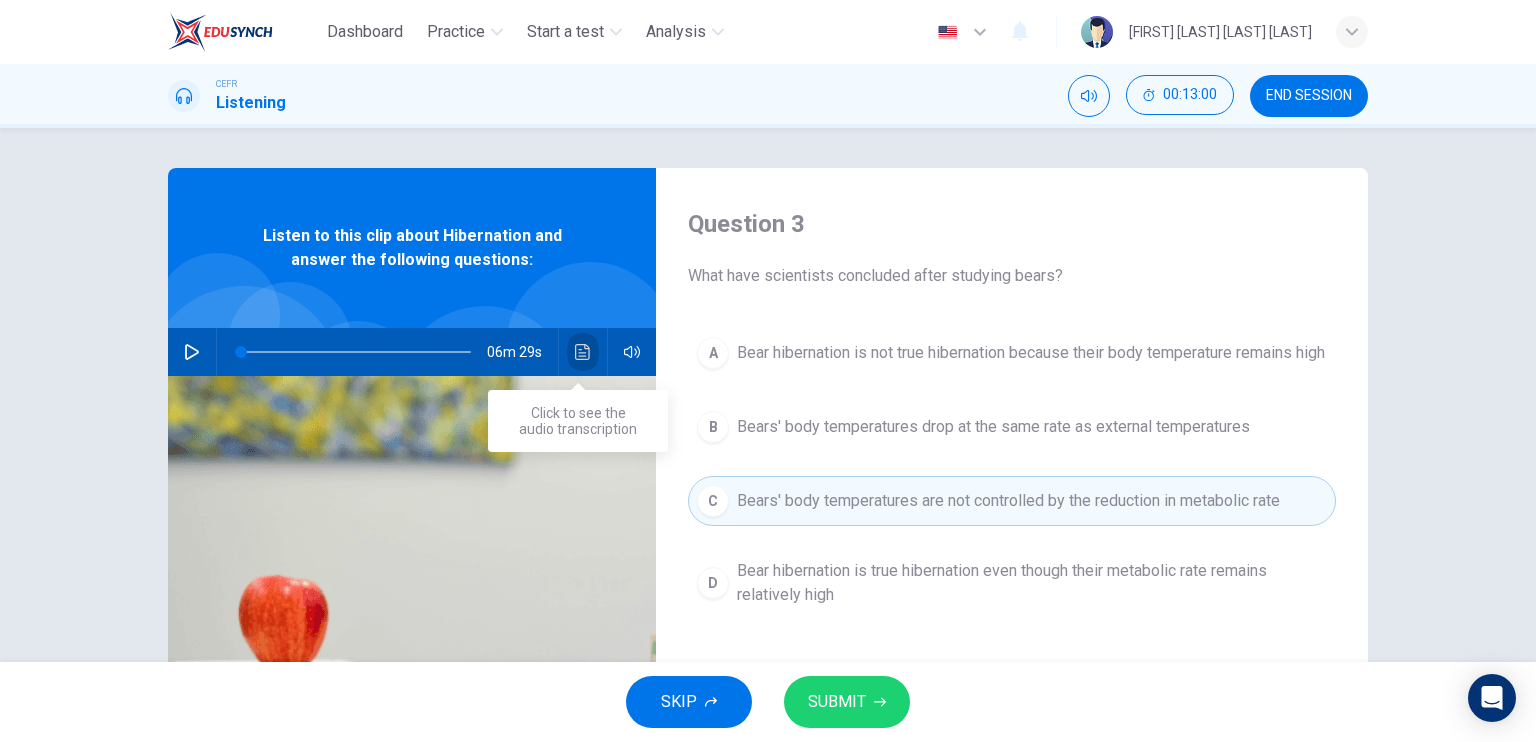 click at bounding box center (582, 352) 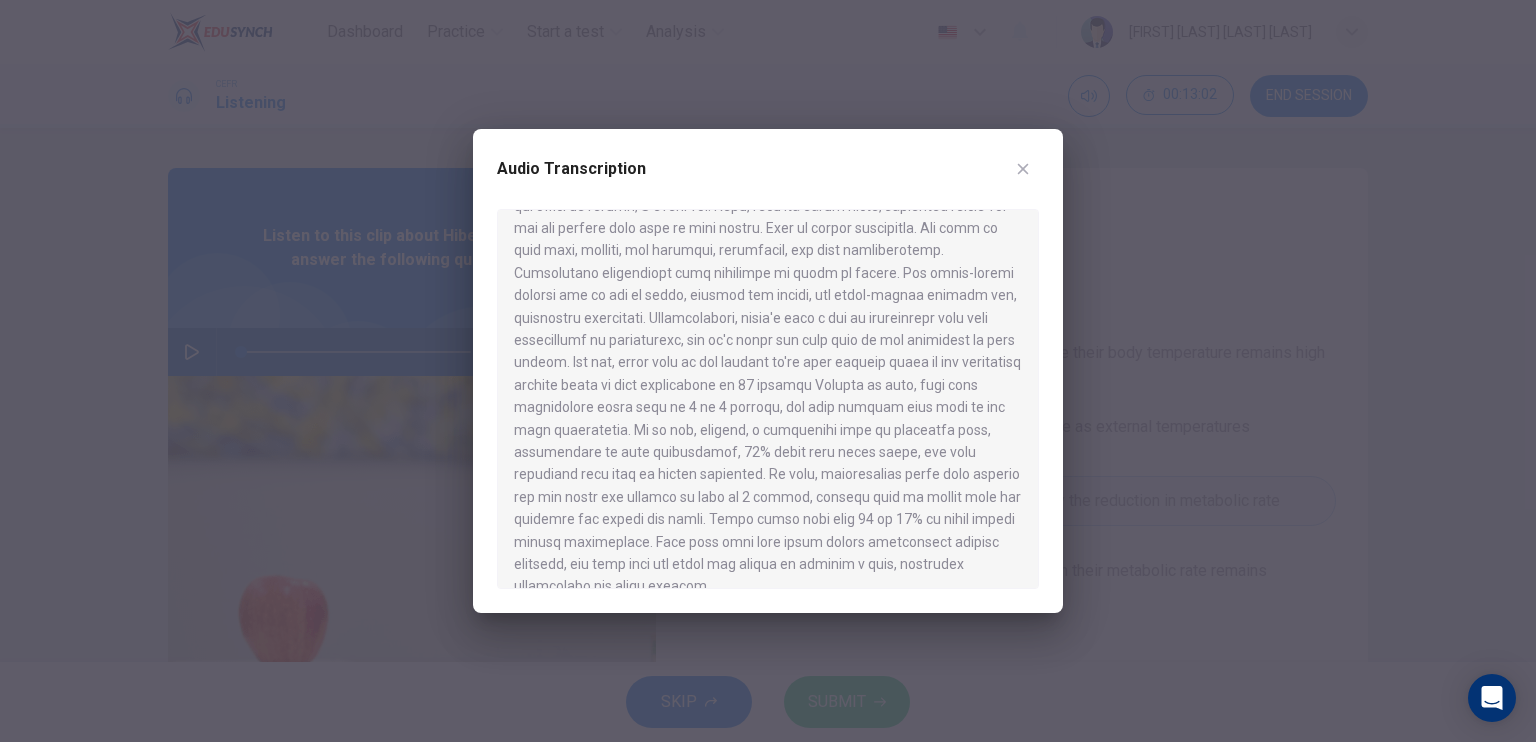 scroll, scrollTop: 1244, scrollLeft: 0, axis: vertical 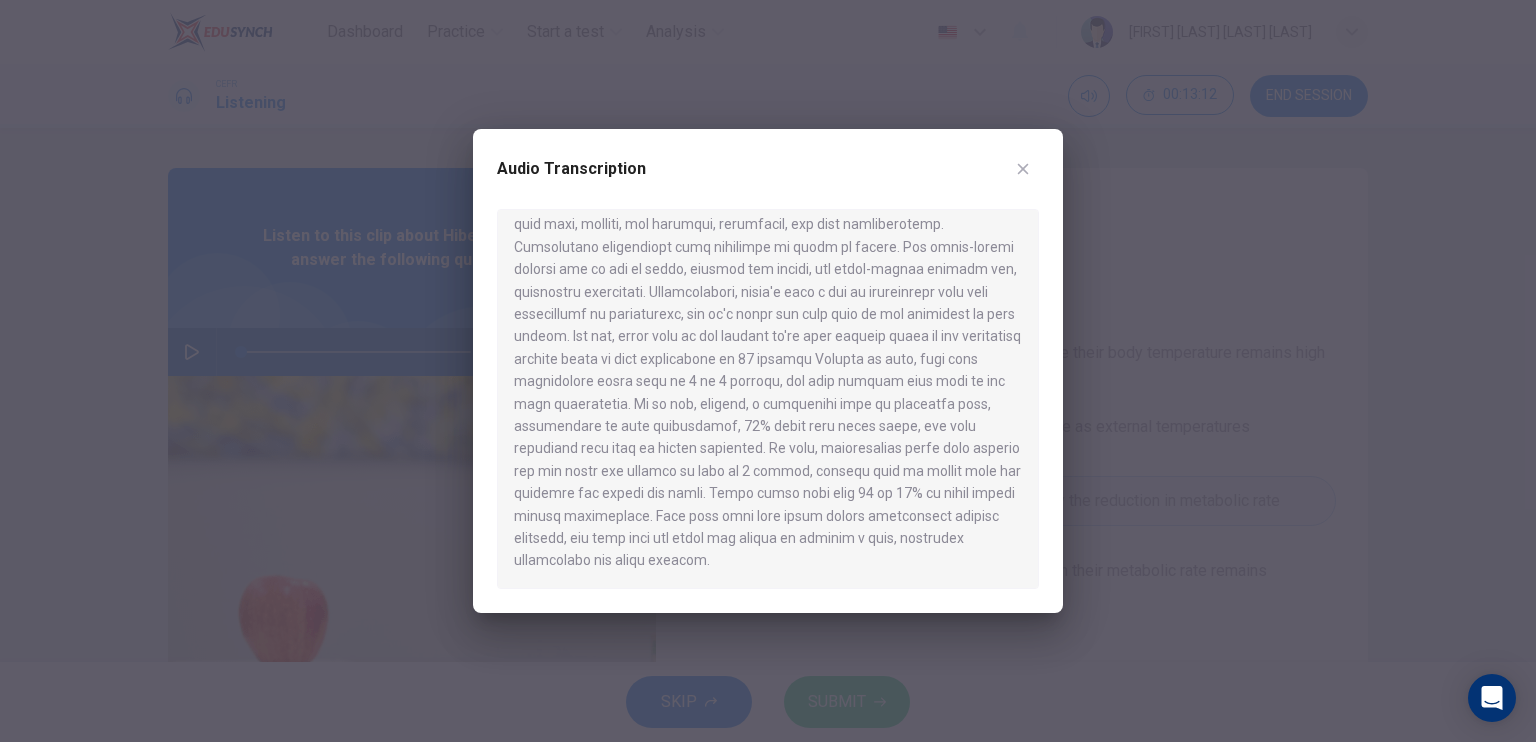 click at bounding box center [1023, 169] 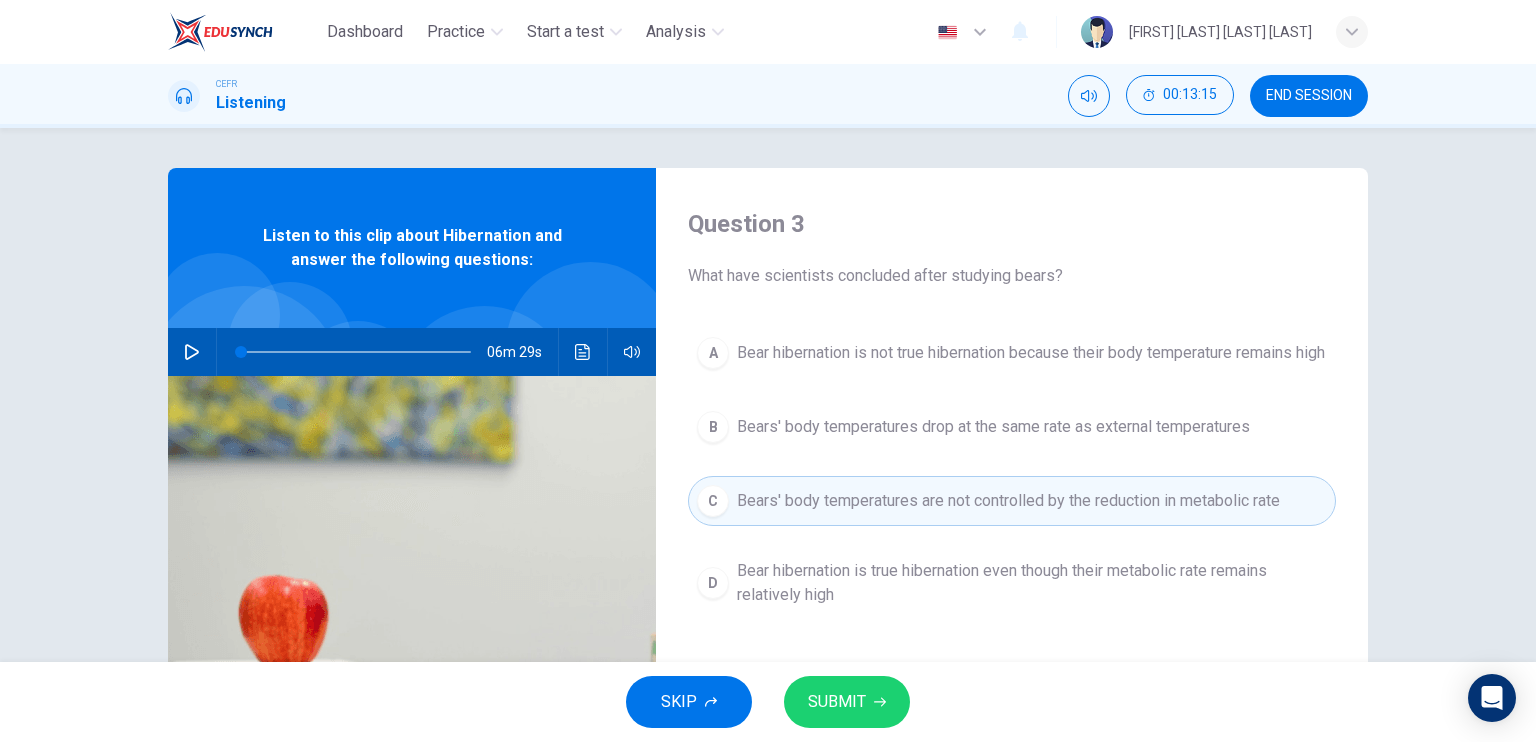 click on "SUBMIT" at bounding box center (847, 702) 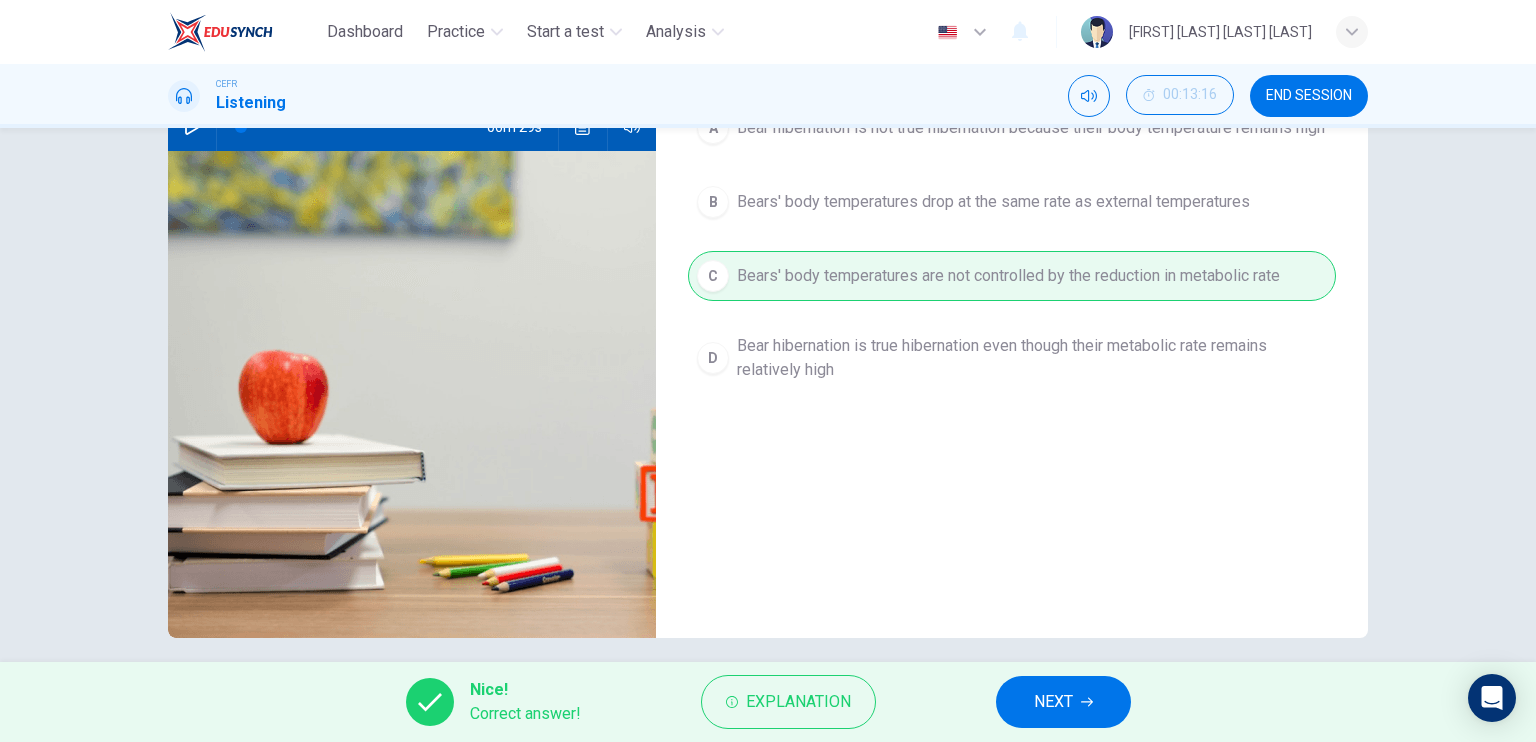 scroll, scrollTop: 240, scrollLeft: 0, axis: vertical 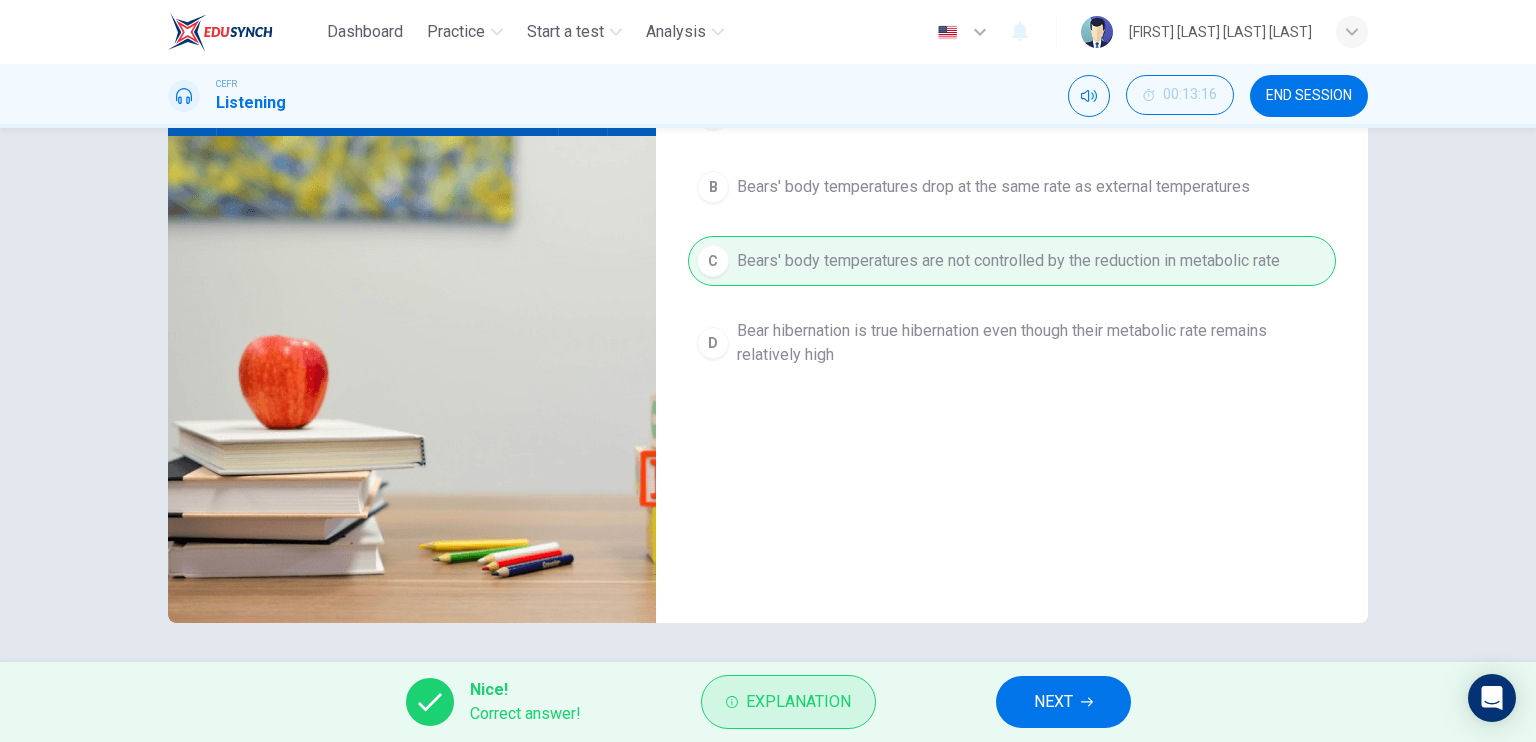 click on "Explanation" at bounding box center [798, 702] 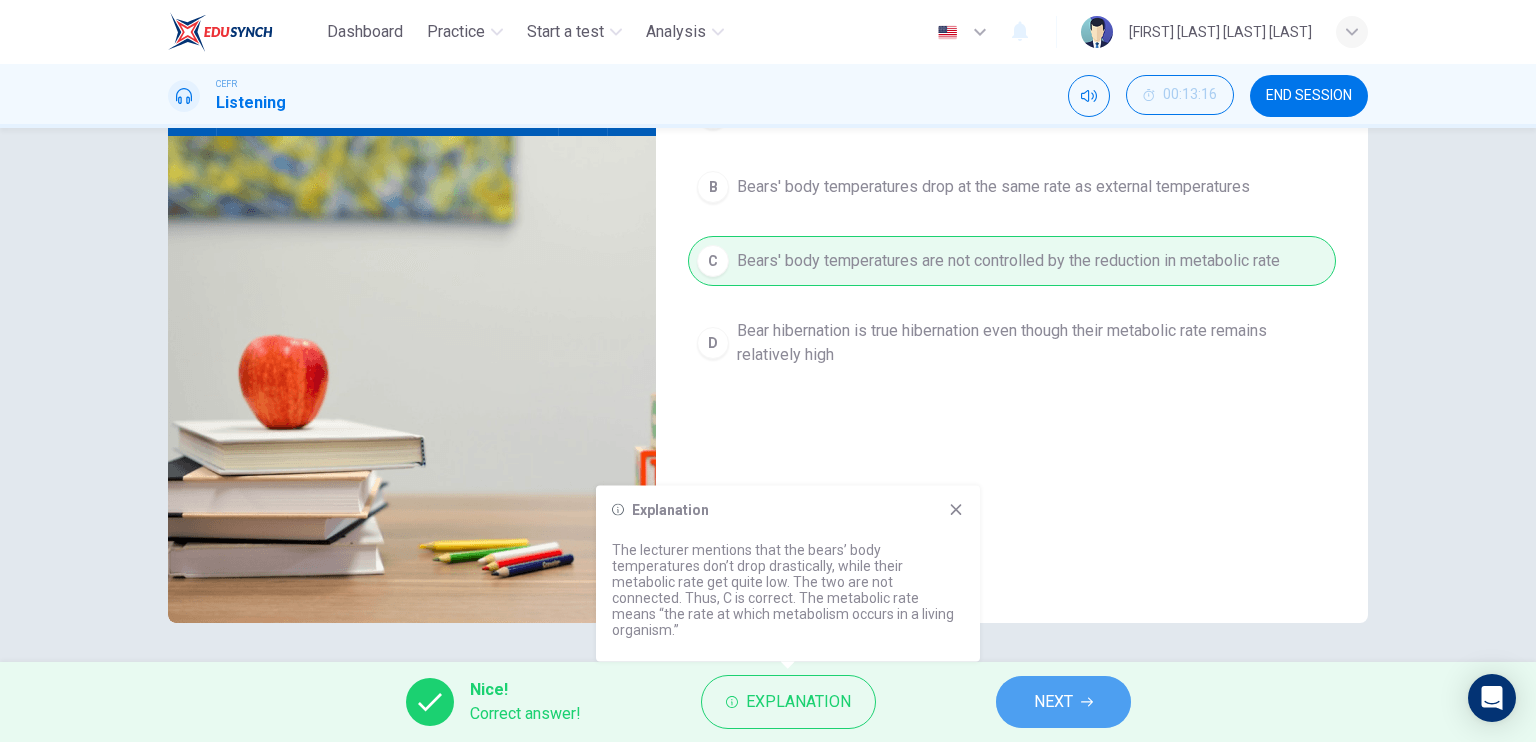 click on "NEXT" at bounding box center (1053, 702) 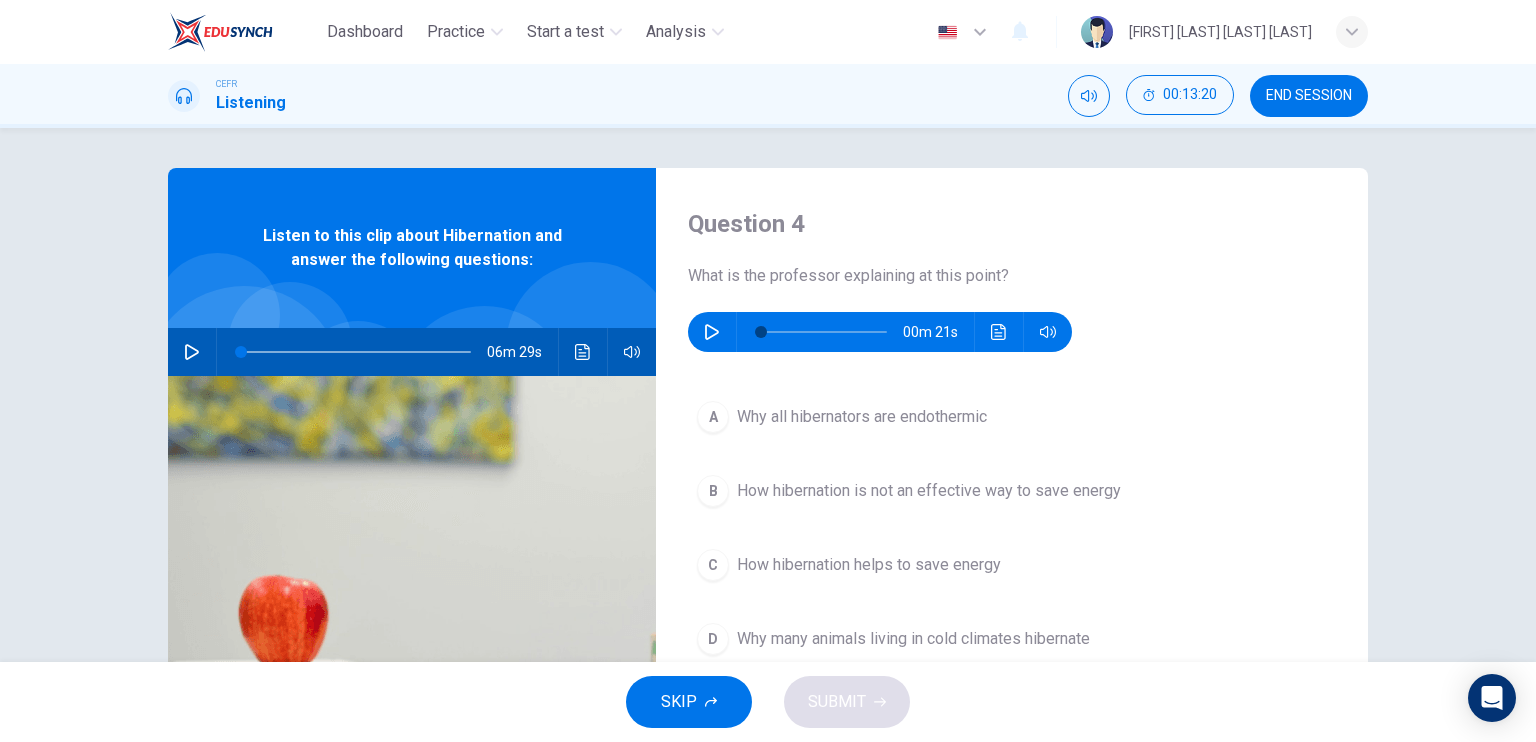 scroll, scrollTop: 100, scrollLeft: 0, axis: vertical 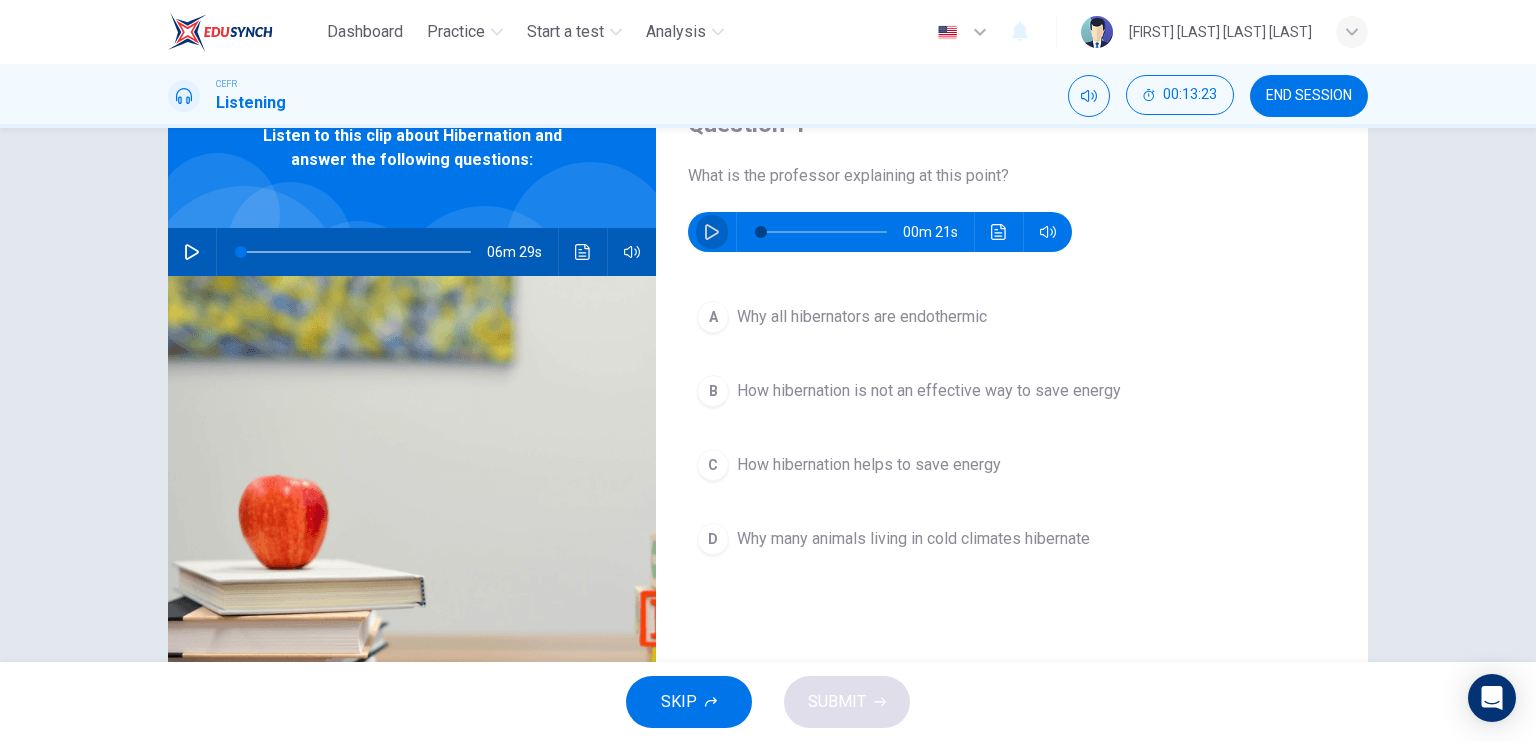 click at bounding box center [712, 232] 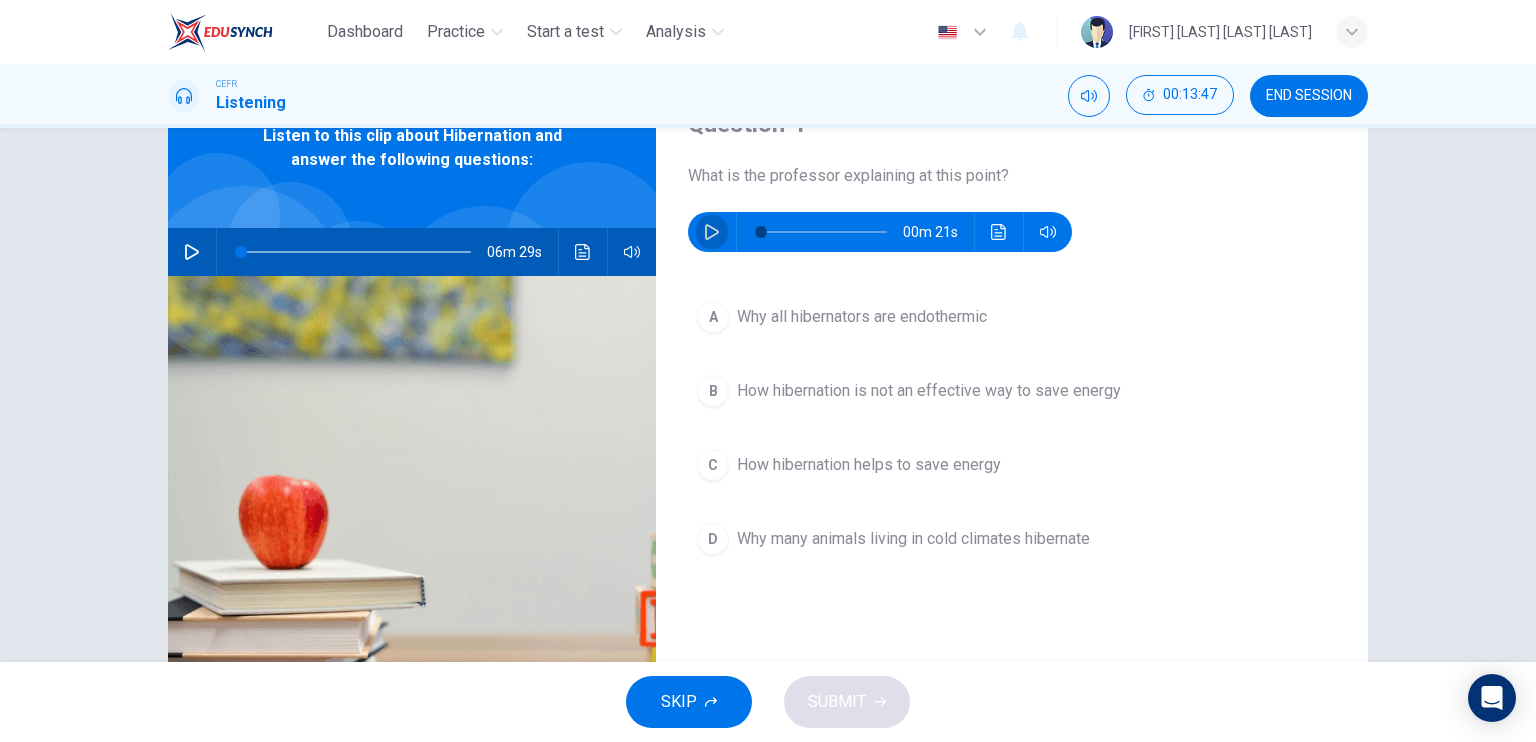 click at bounding box center (712, 232) 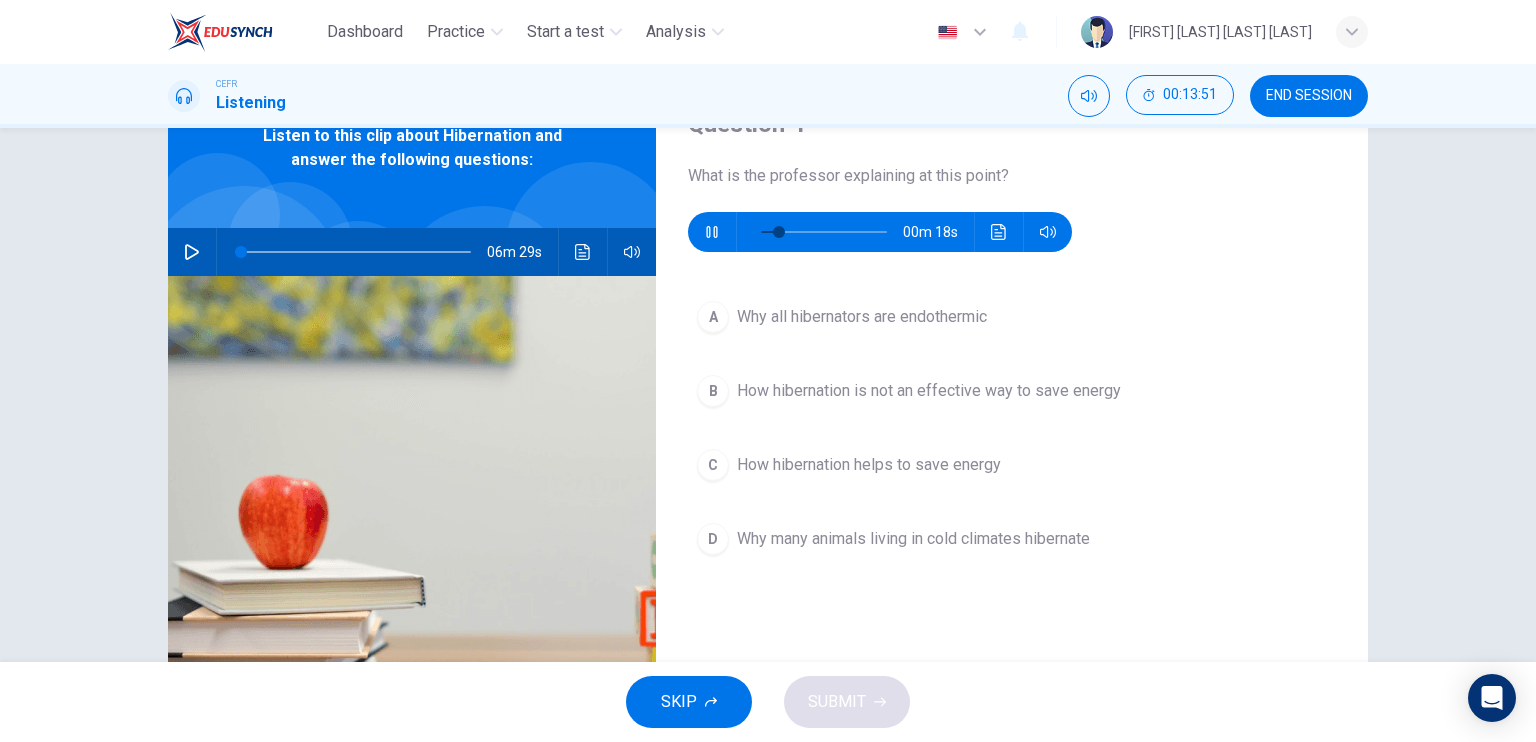 click at bounding box center [712, 232] 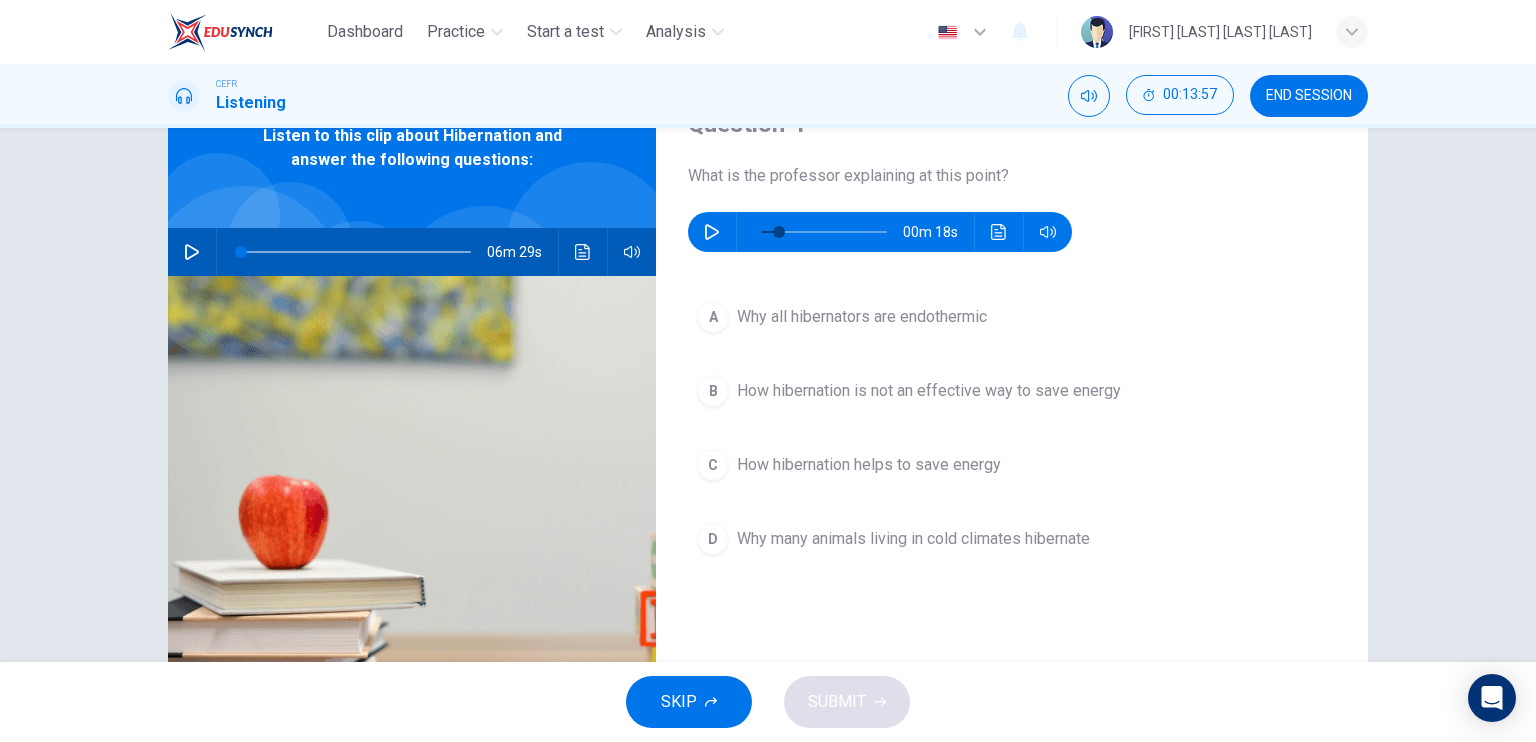 click at bounding box center [712, 232] 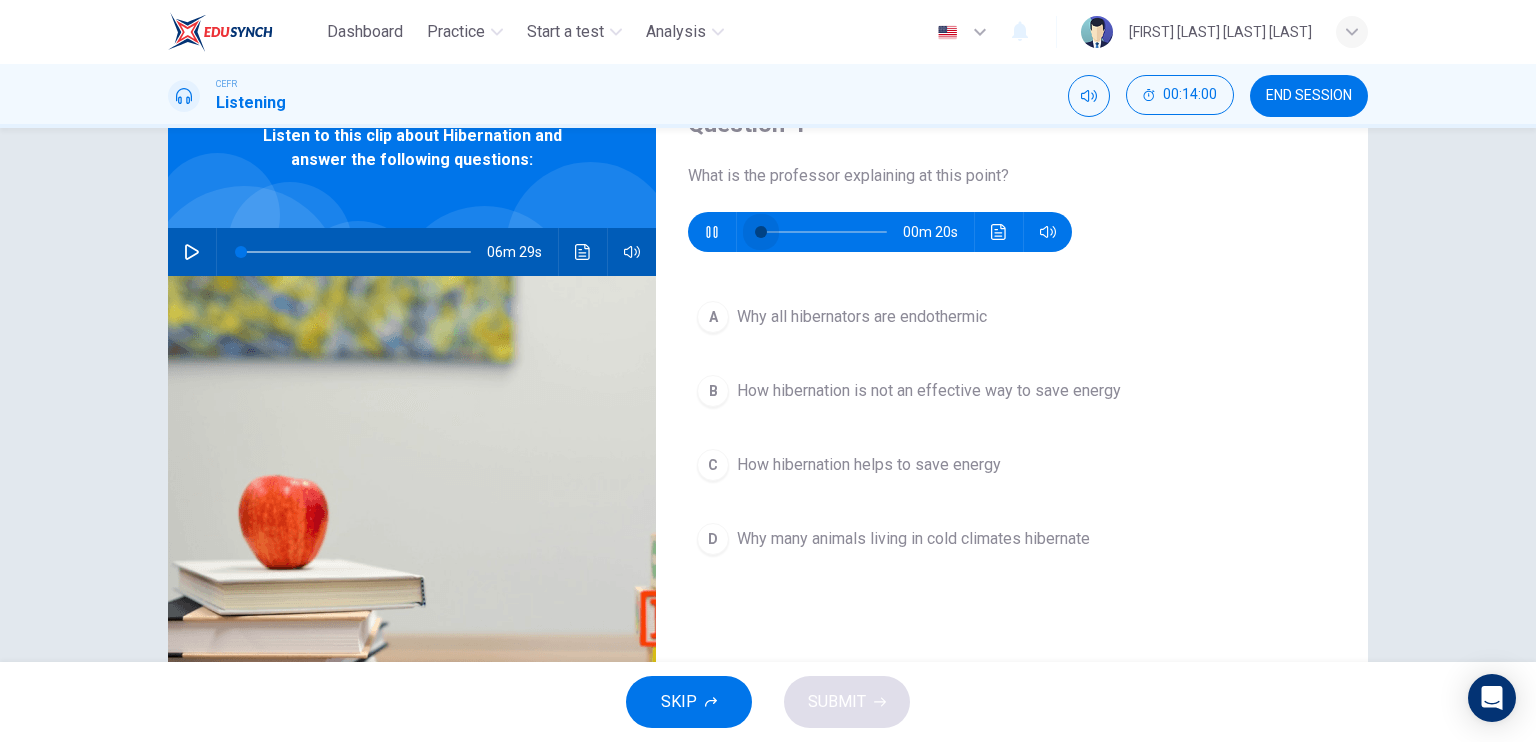 drag, startPoint x: 786, startPoint y: 227, endPoint x: 745, endPoint y: 233, distance: 41.4367 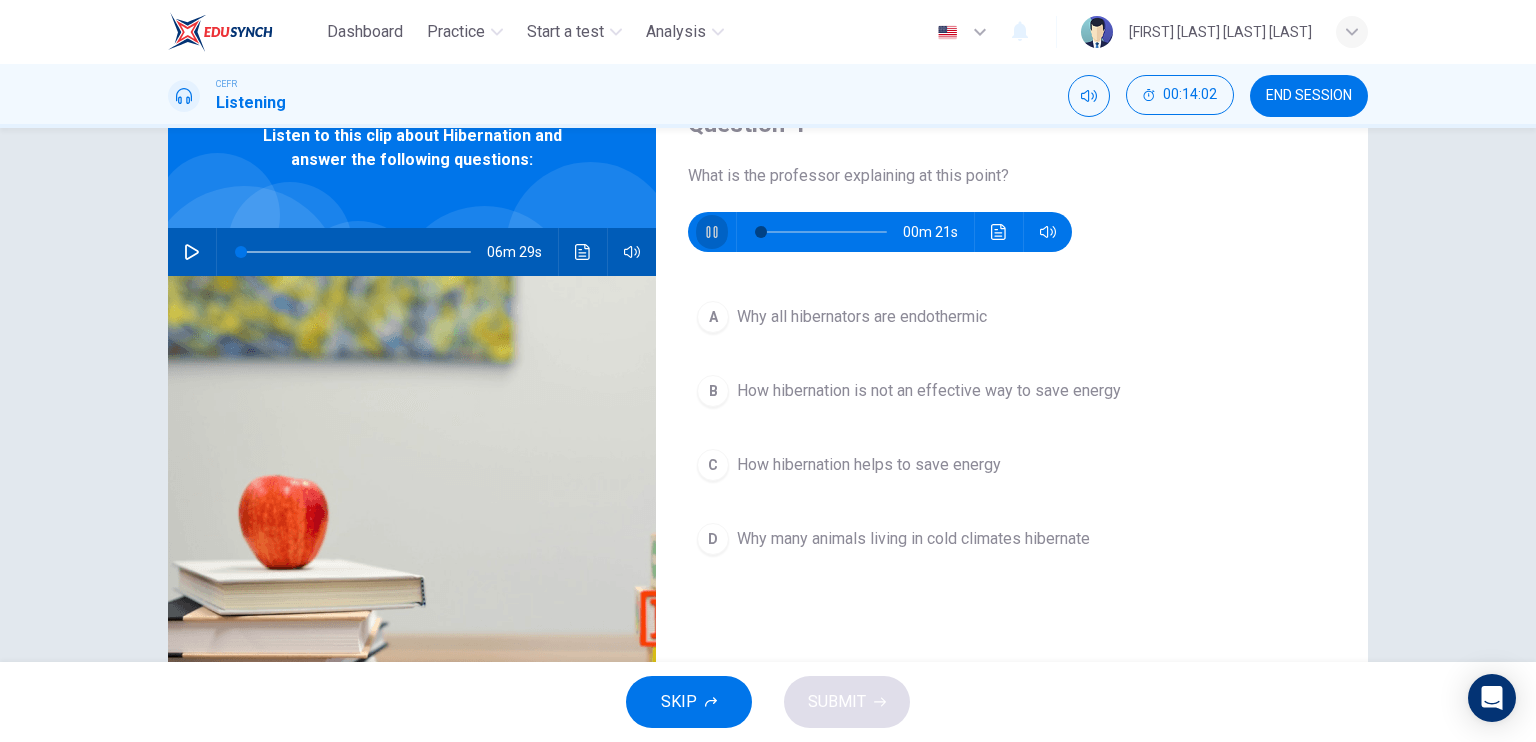 click at bounding box center (712, 232) 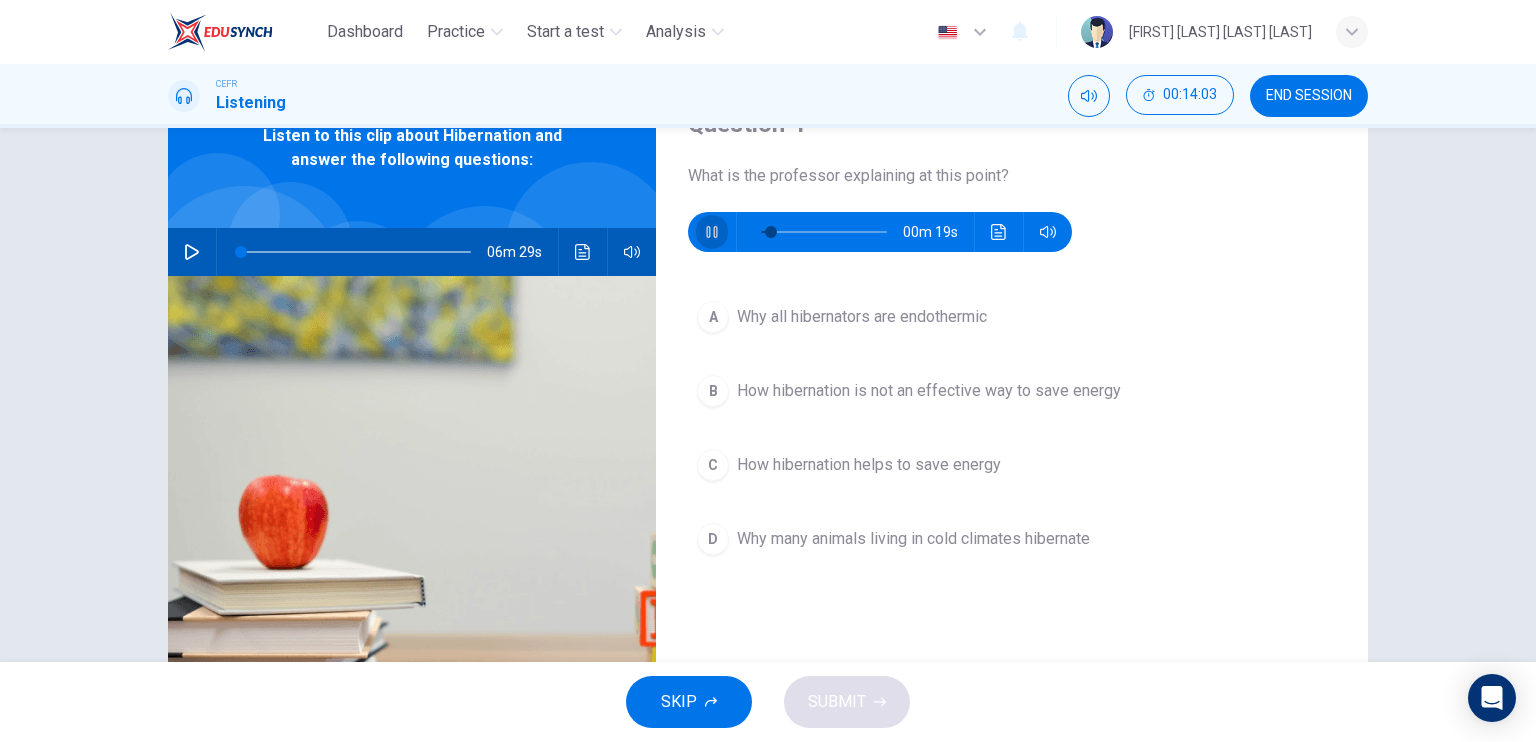 click at bounding box center [712, 232] 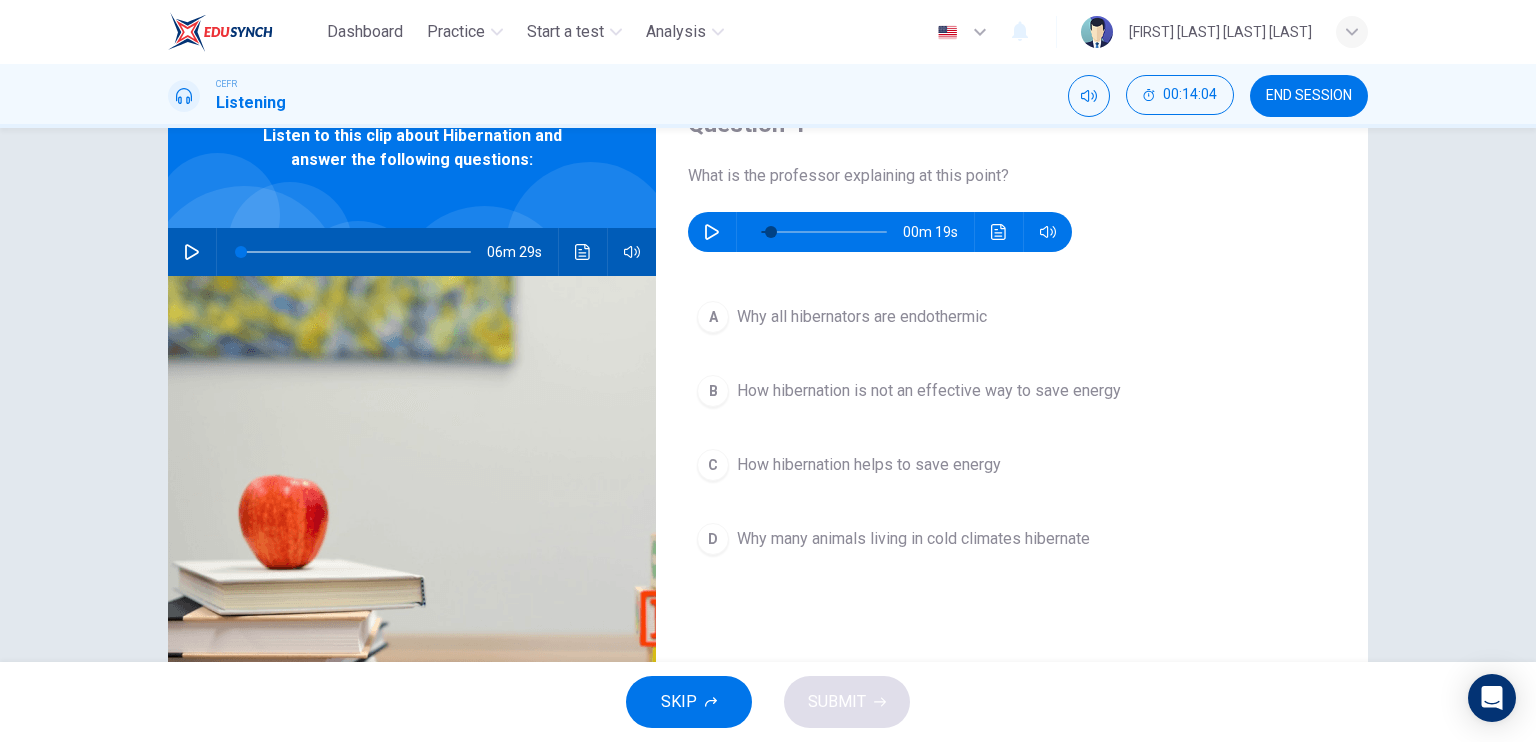 click at bounding box center [712, 232] 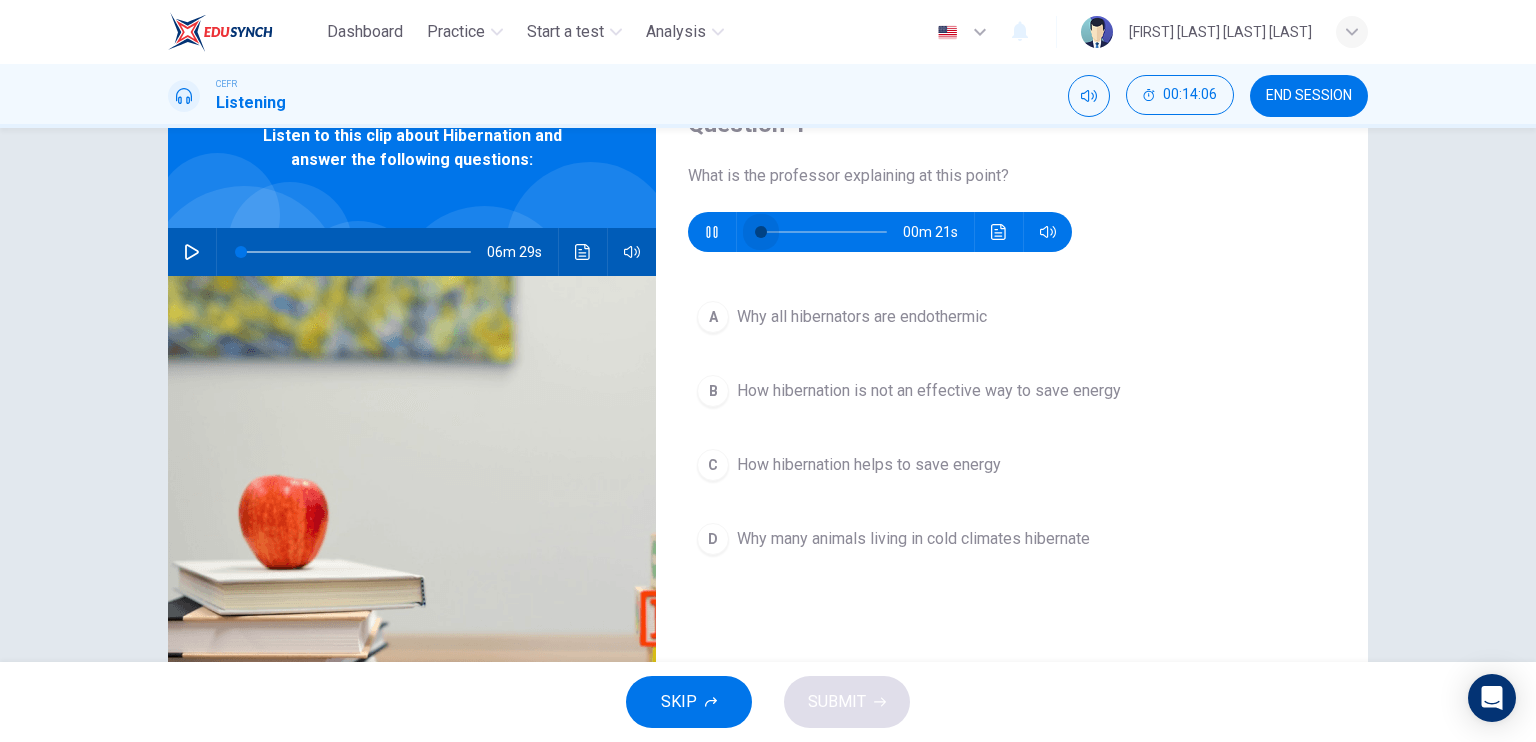drag, startPoint x: 759, startPoint y: 235, endPoint x: 732, endPoint y: 239, distance: 27.294687 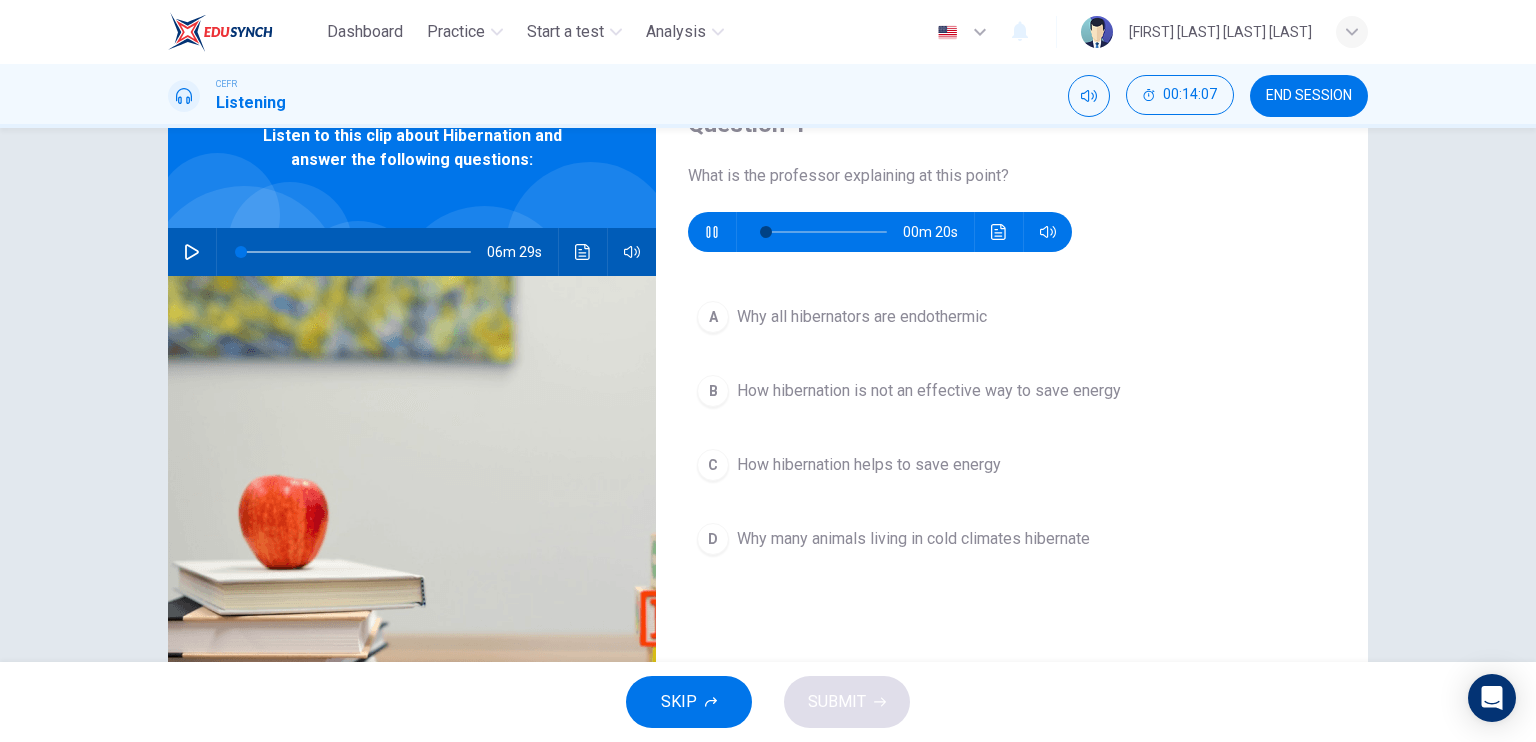 click at bounding box center [711, 232] 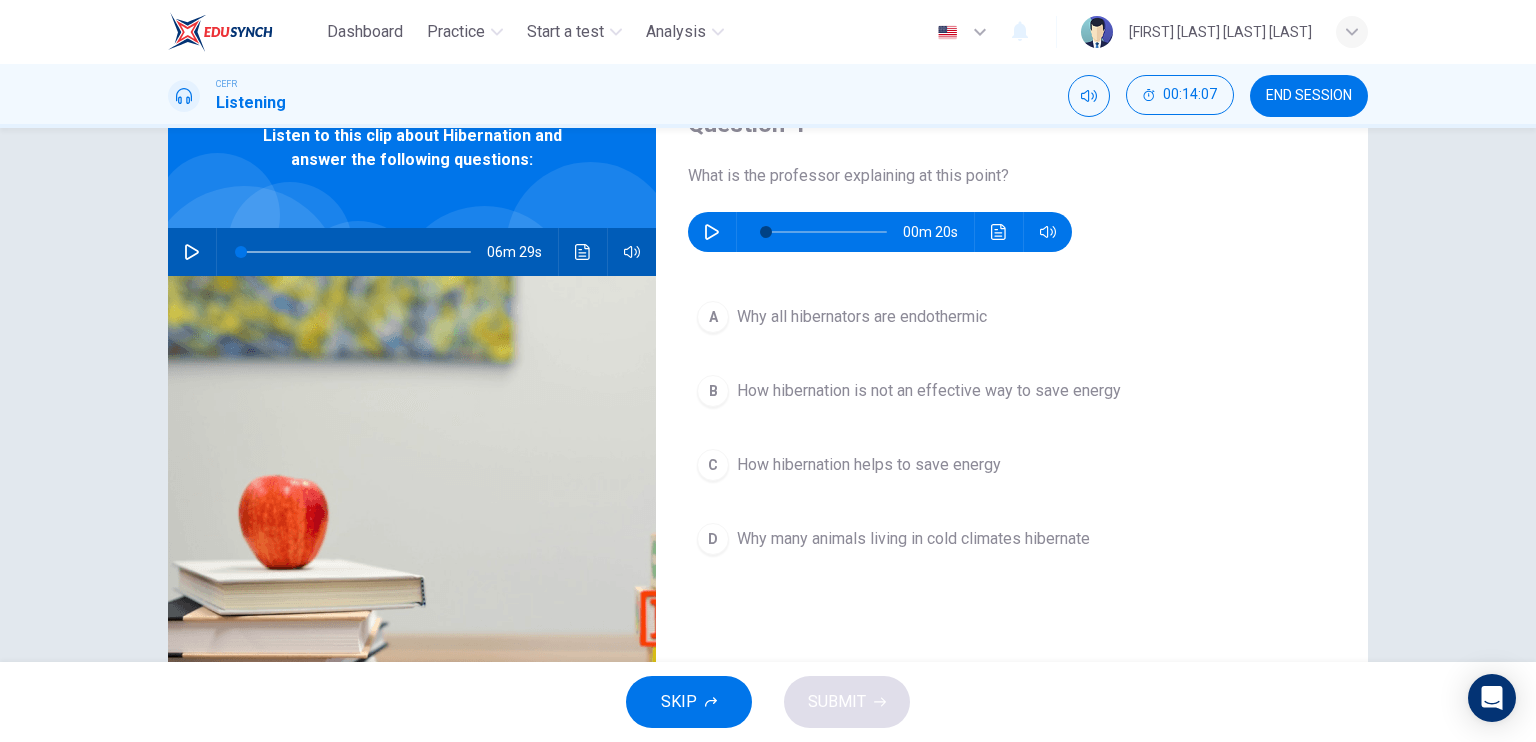 click at bounding box center (712, 232) 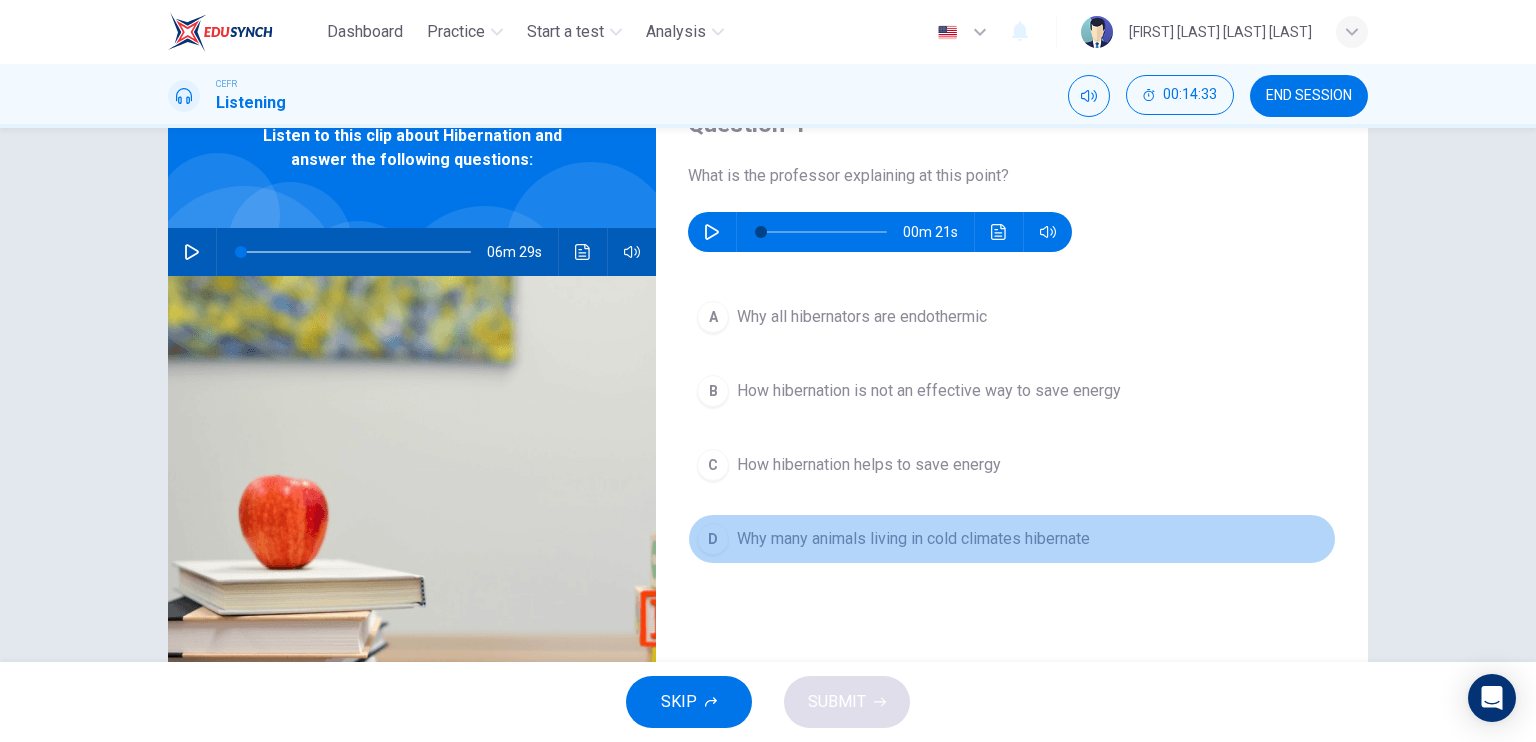 click on "Why many animals living in cold climates hibernate" at bounding box center [862, 317] 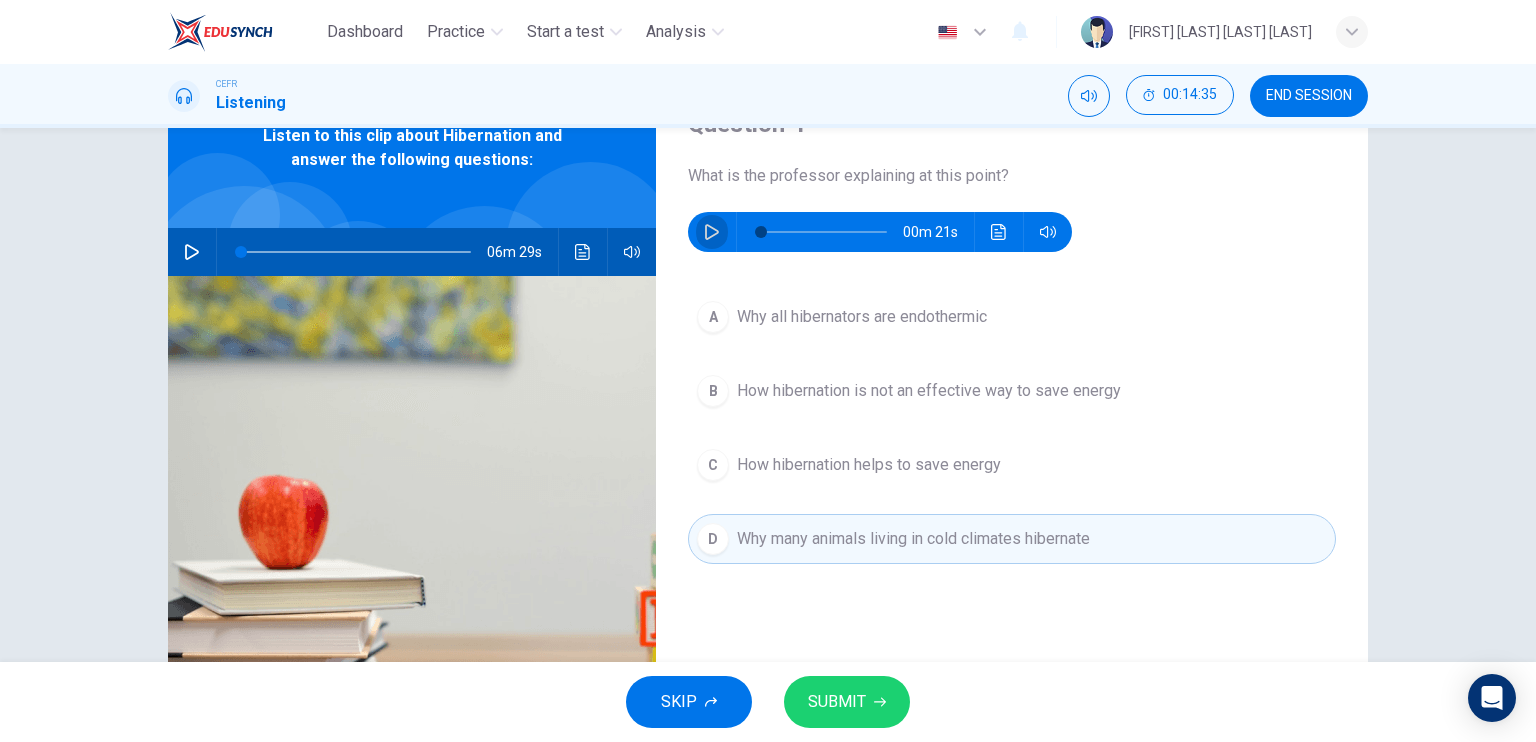 click at bounding box center [712, 232] 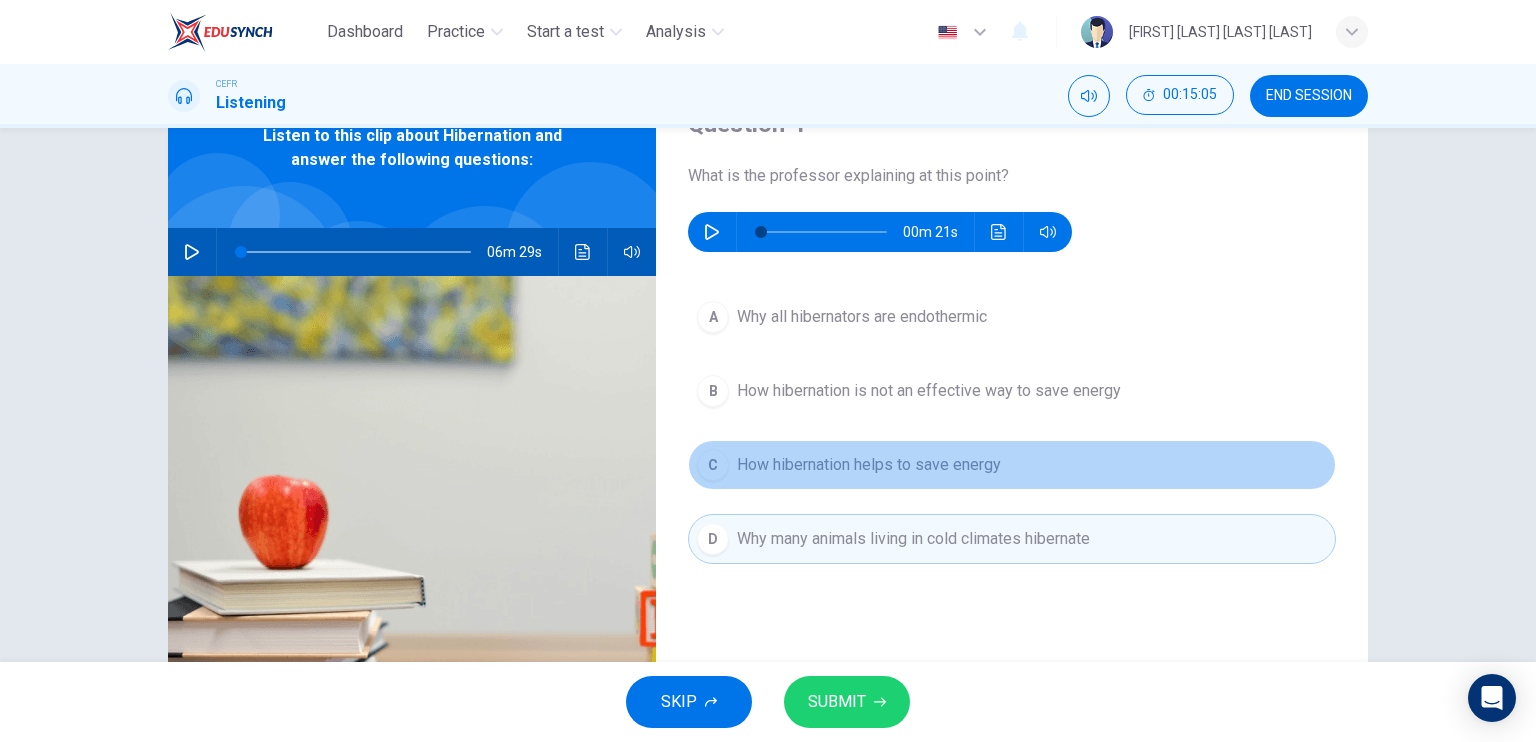 click on "How hibernation helps to save energy" at bounding box center [862, 317] 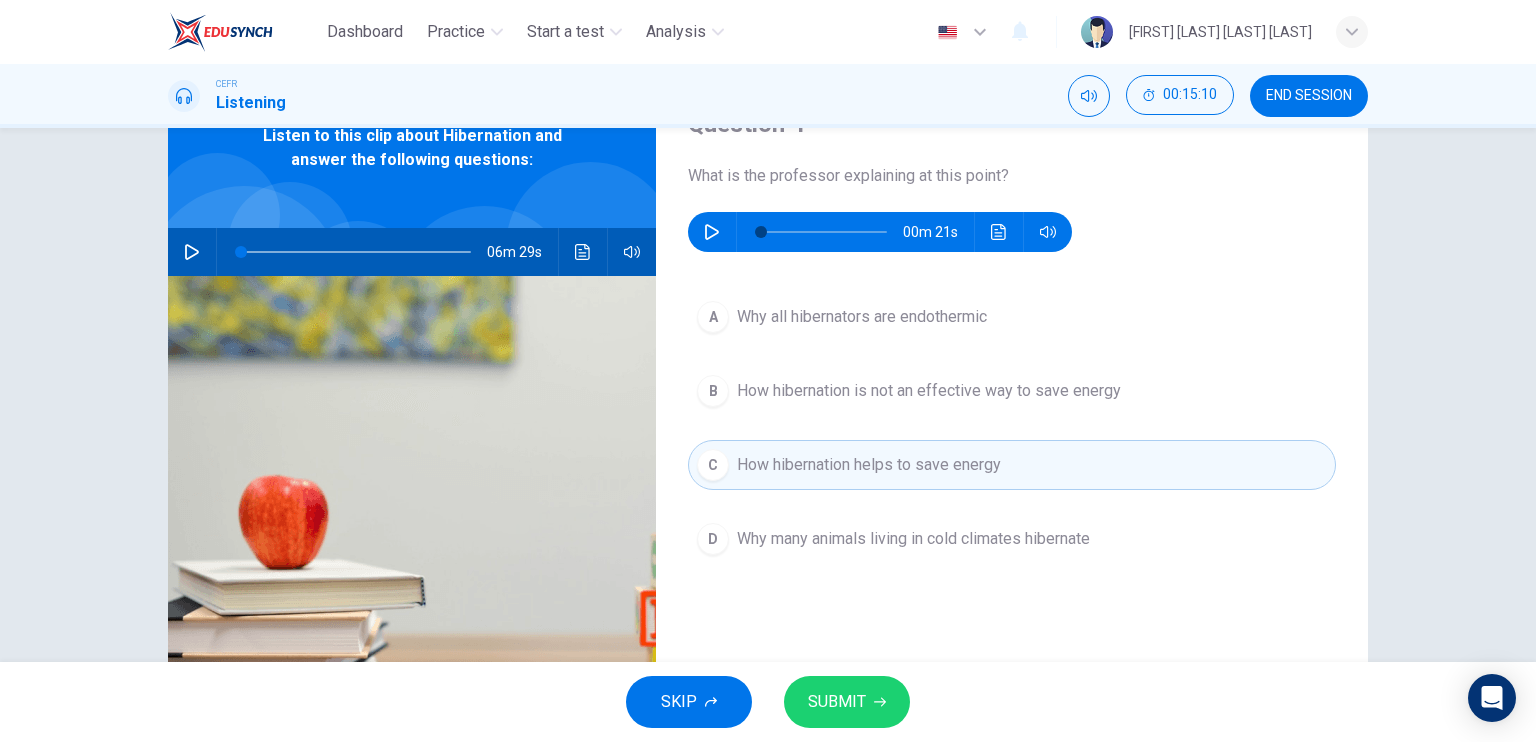 click on "A Why all hibernators are endothermic" at bounding box center (1012, 317) 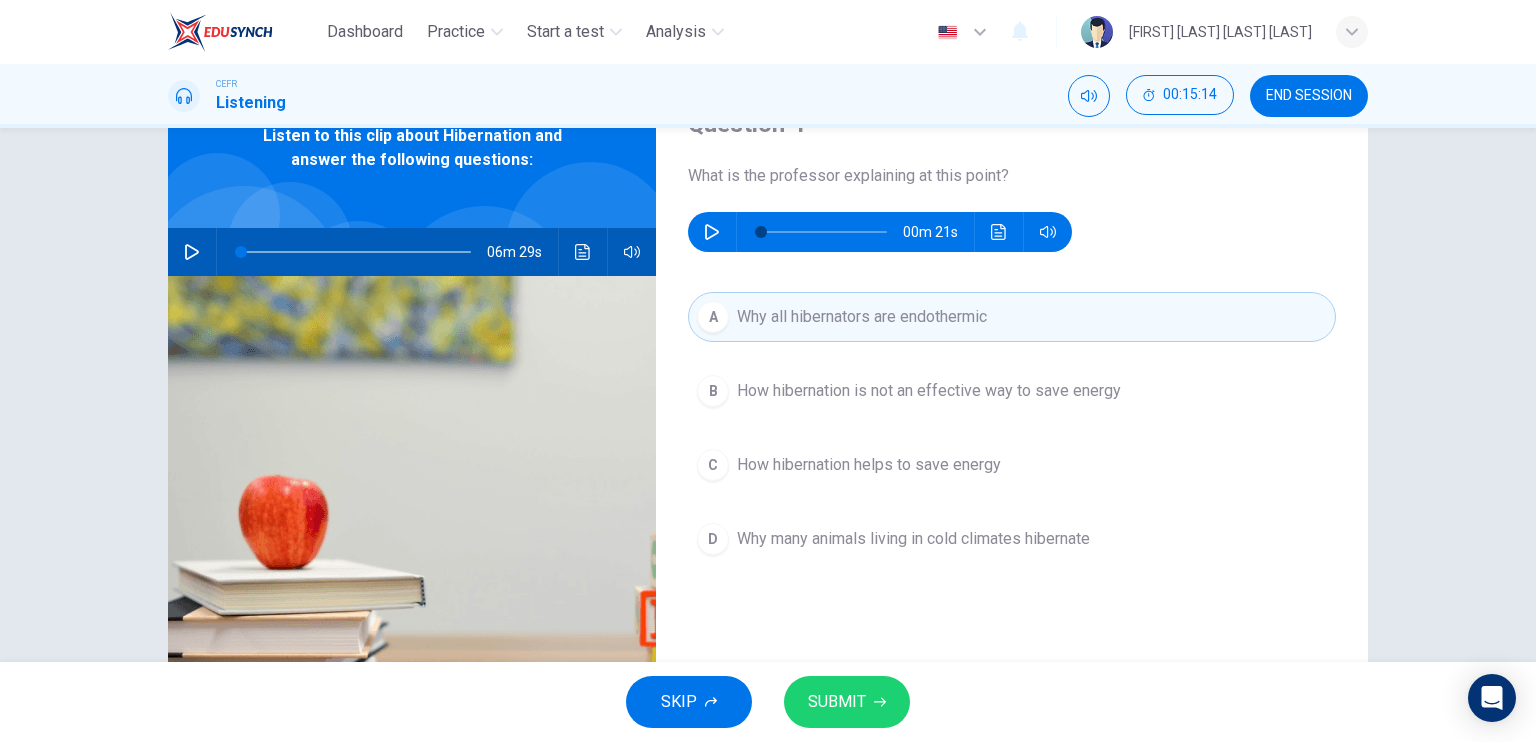 click on "Why all hibernators are endothermic" at bounding box center [862, 317] 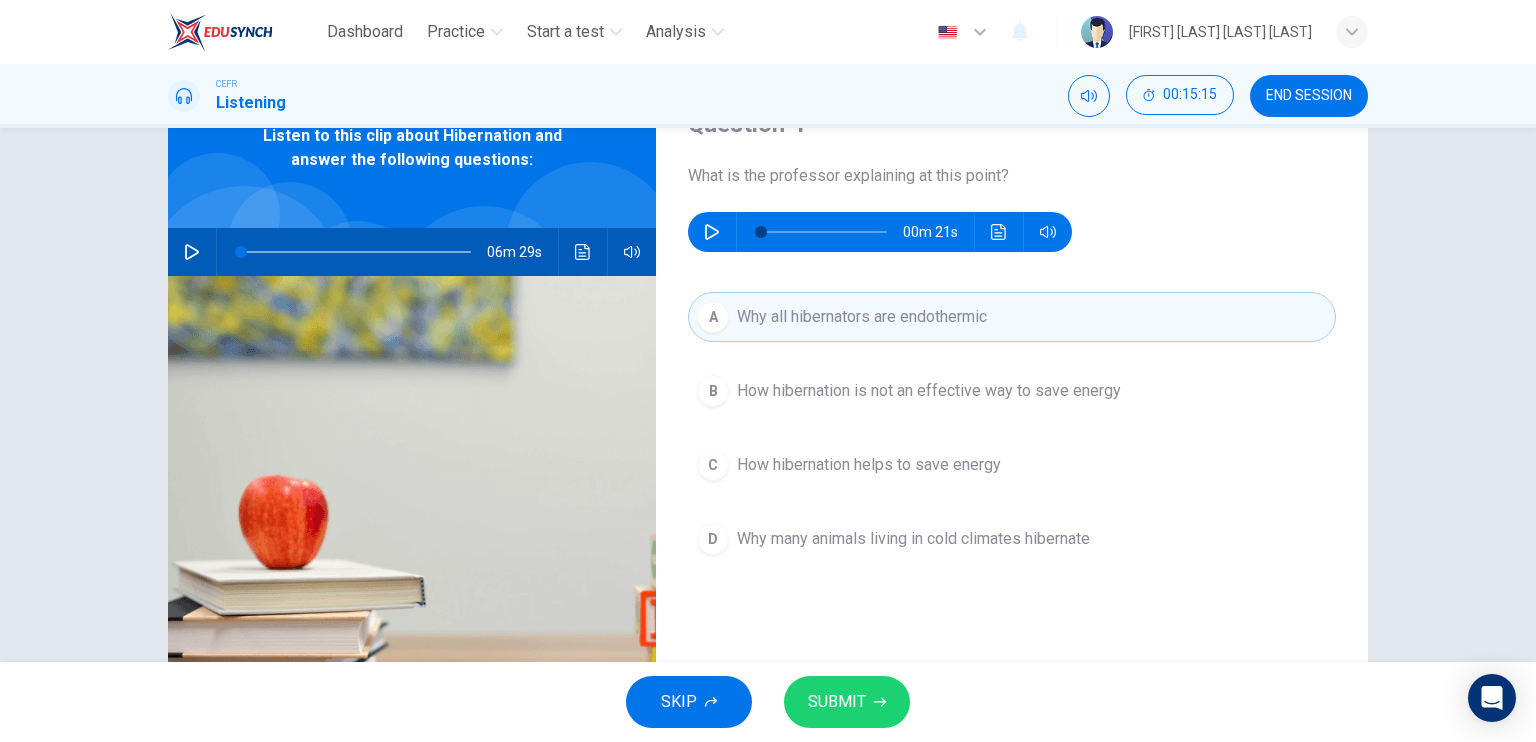 click on "Why all hibernators are endothermic" at bounding box center (862, 317) 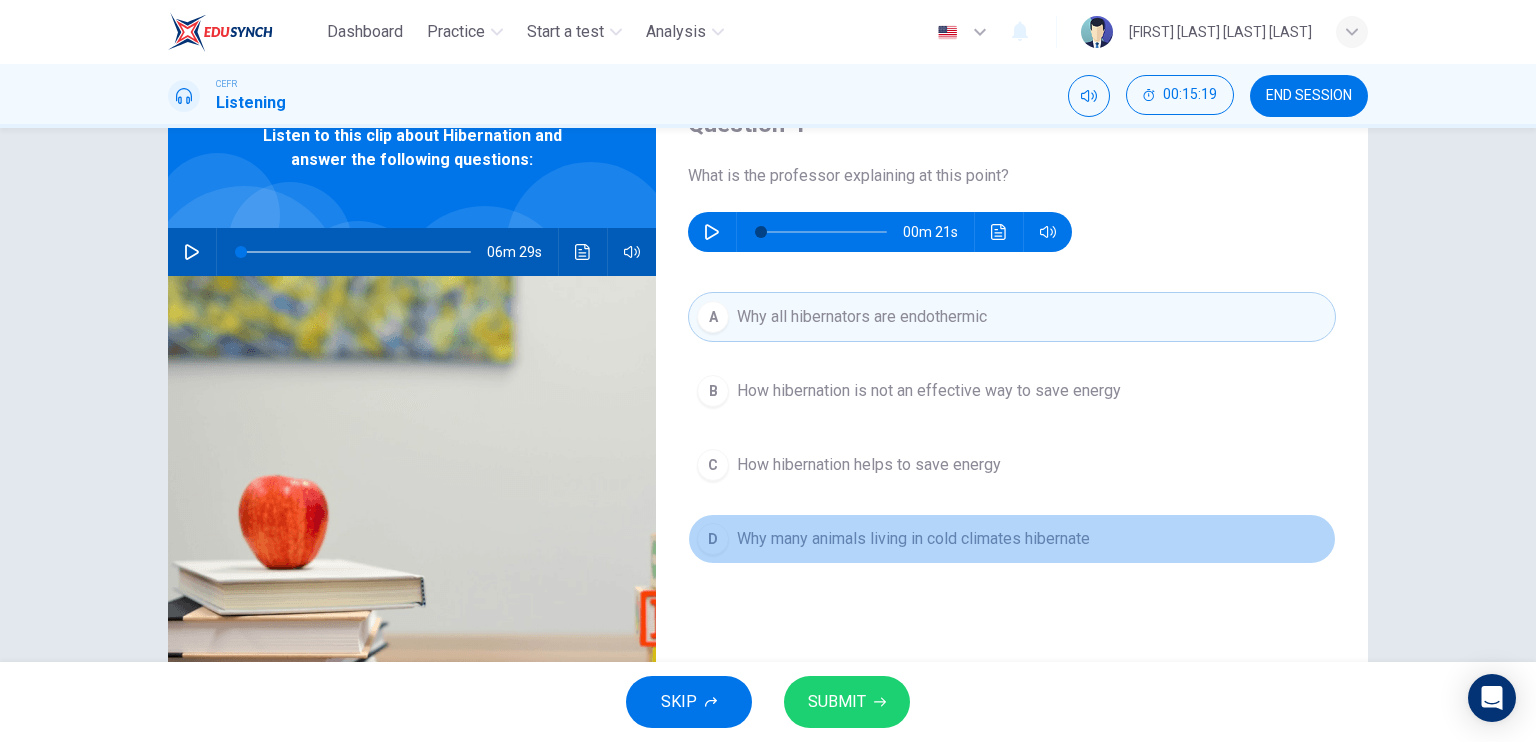 click on "Why many animals living in cold climates hibernate" at bounding box center [929, 391] 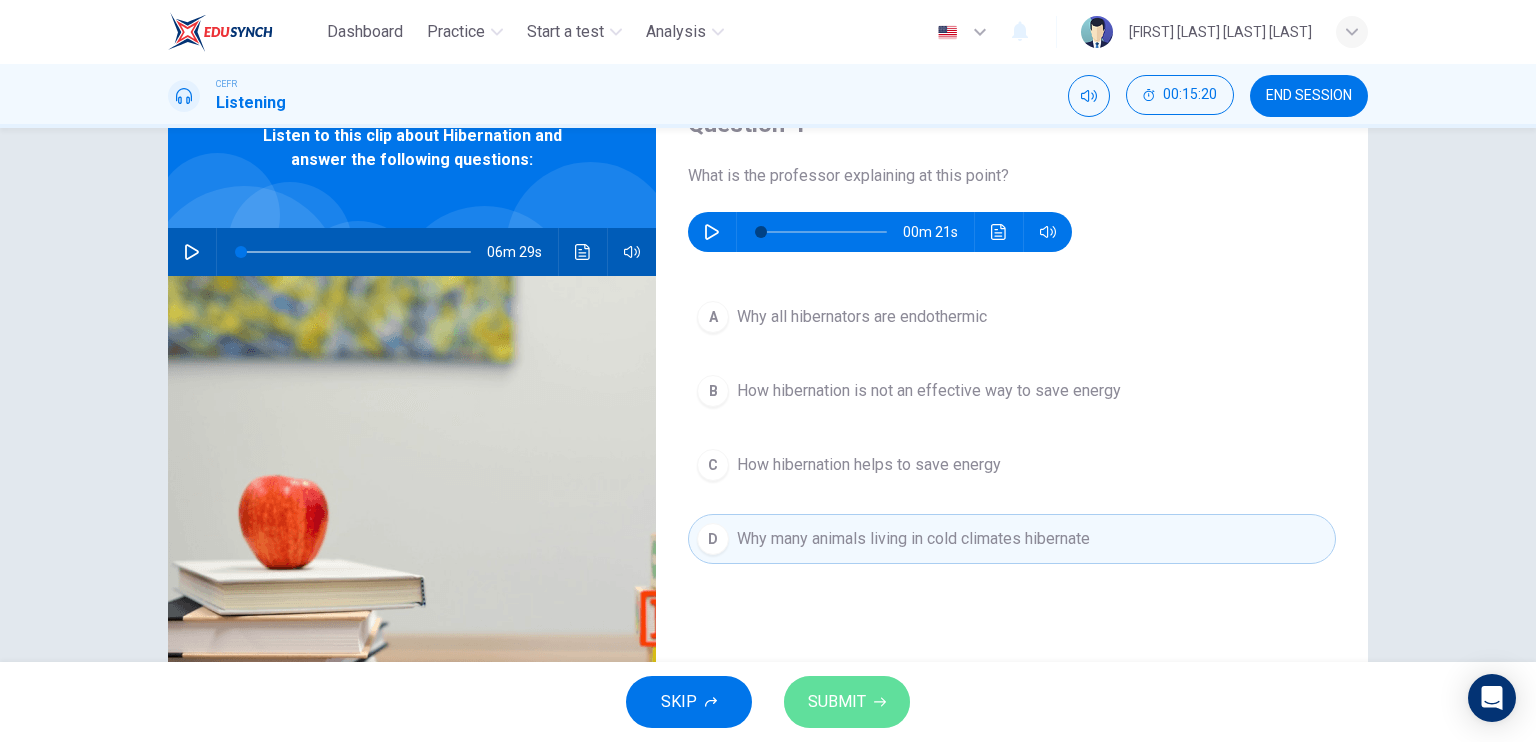 click on "SUBMIT" at bounding box center [847, 702] 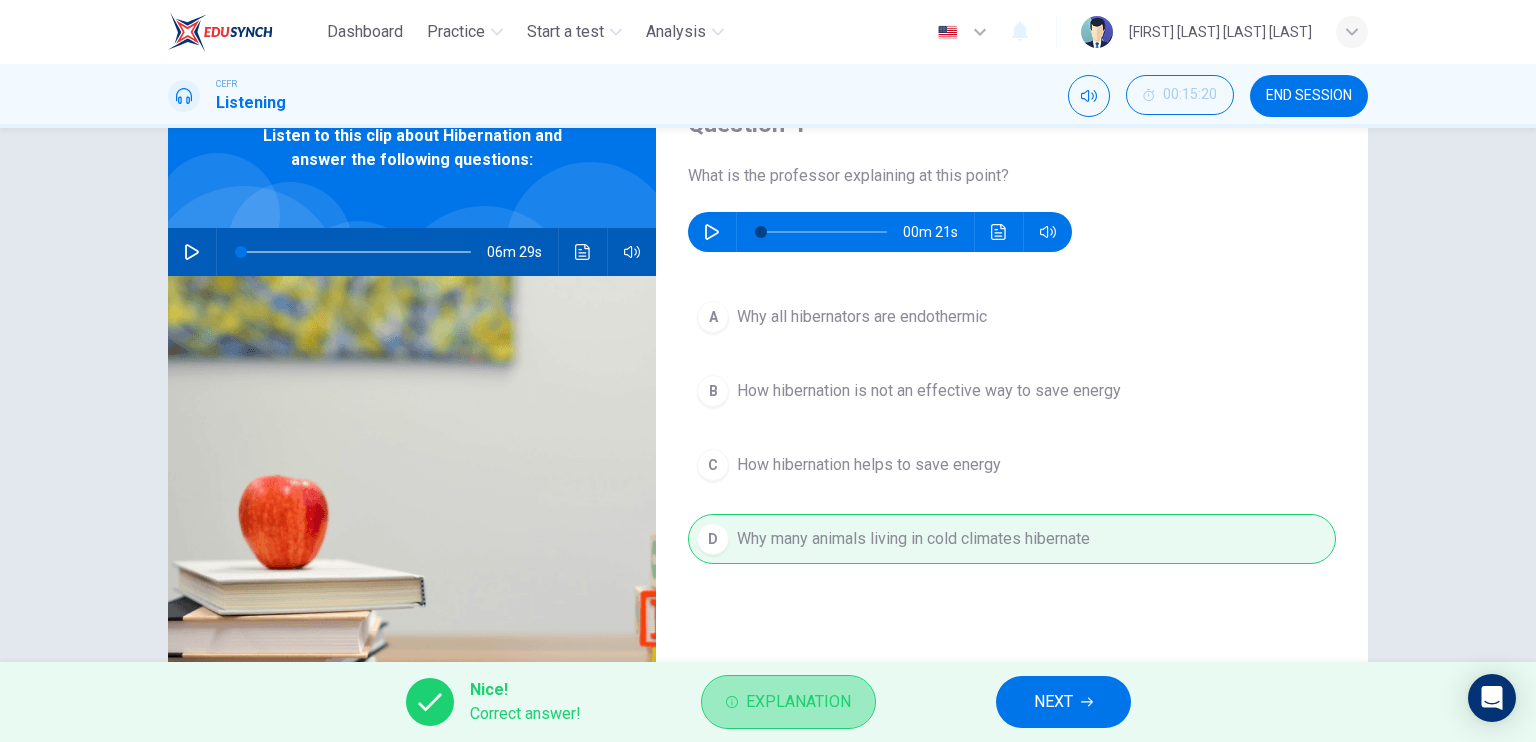 click on "Explanation" at bounding box center [788, 702] 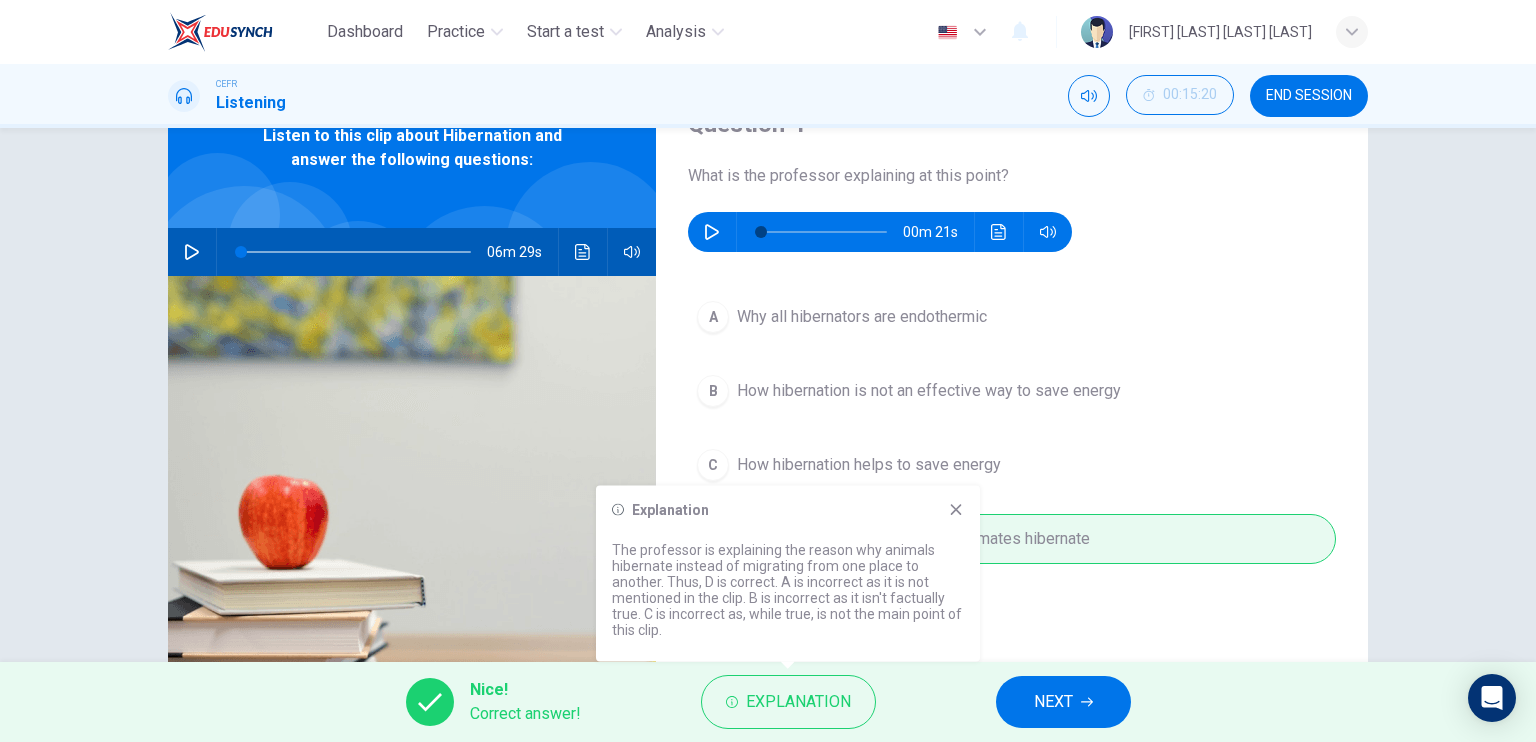 click on "NEXT" at bounding box center (1063, 702) 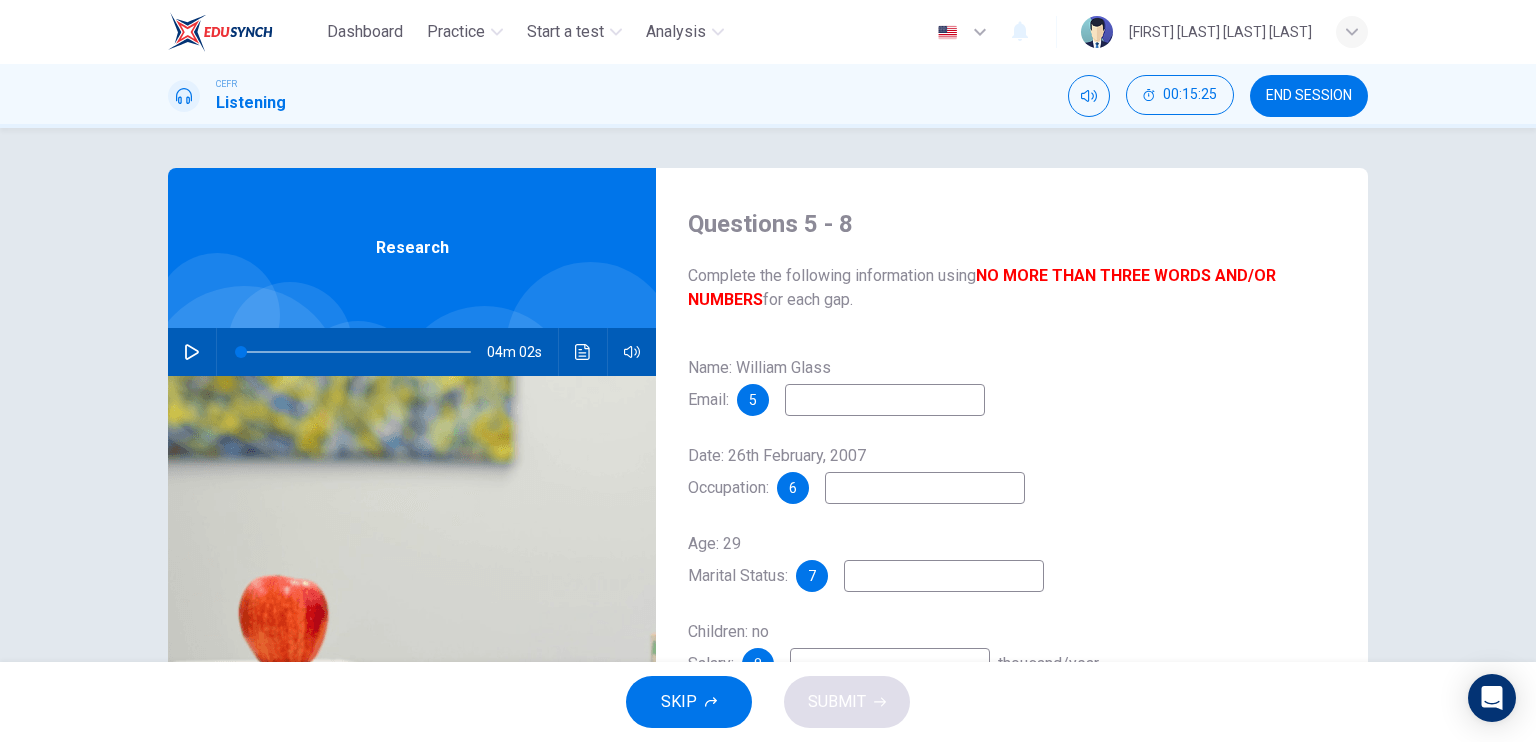 scroll, scrollTop: 100, scrollLeft: 0, axis: vertical 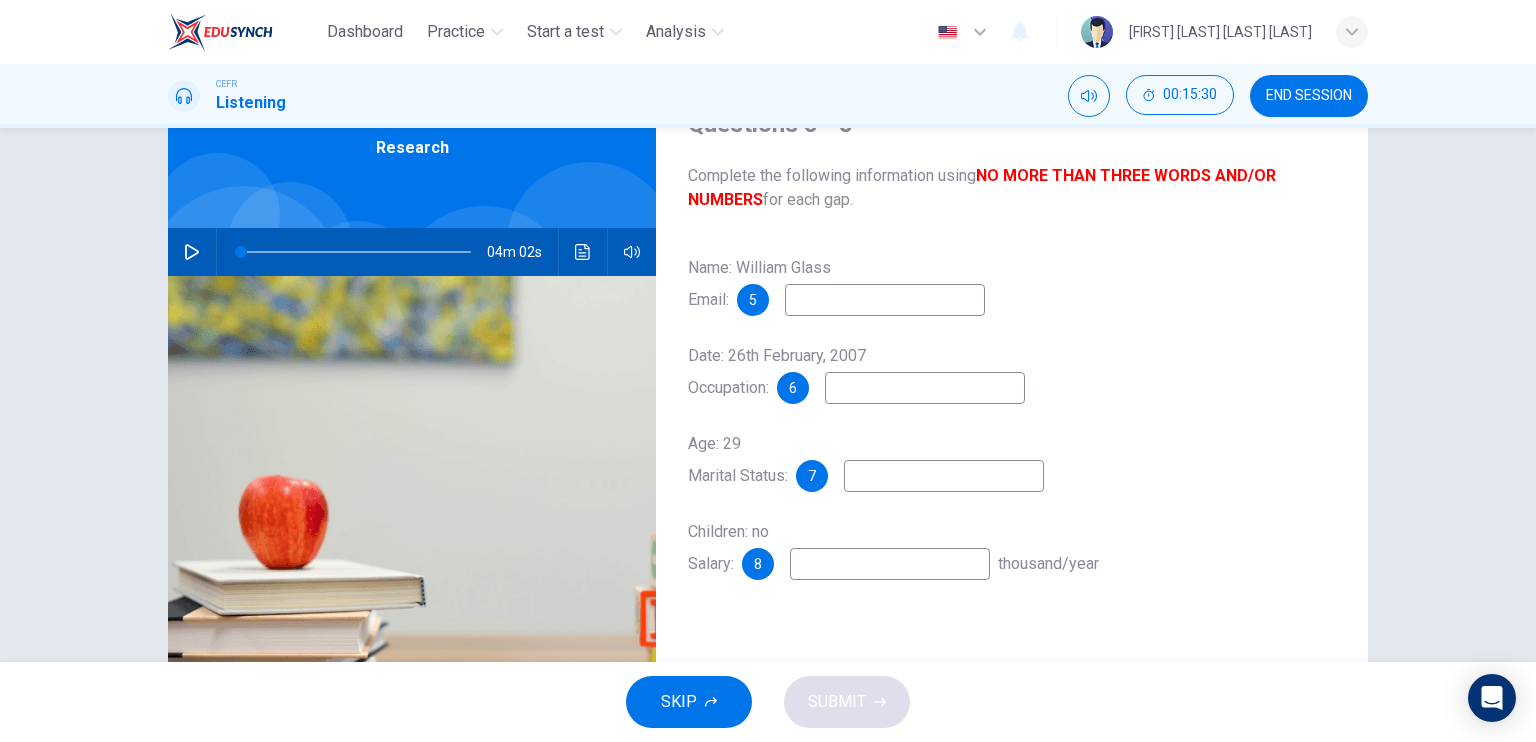 click on "END SESSION" at bounding box center (1309, 96) 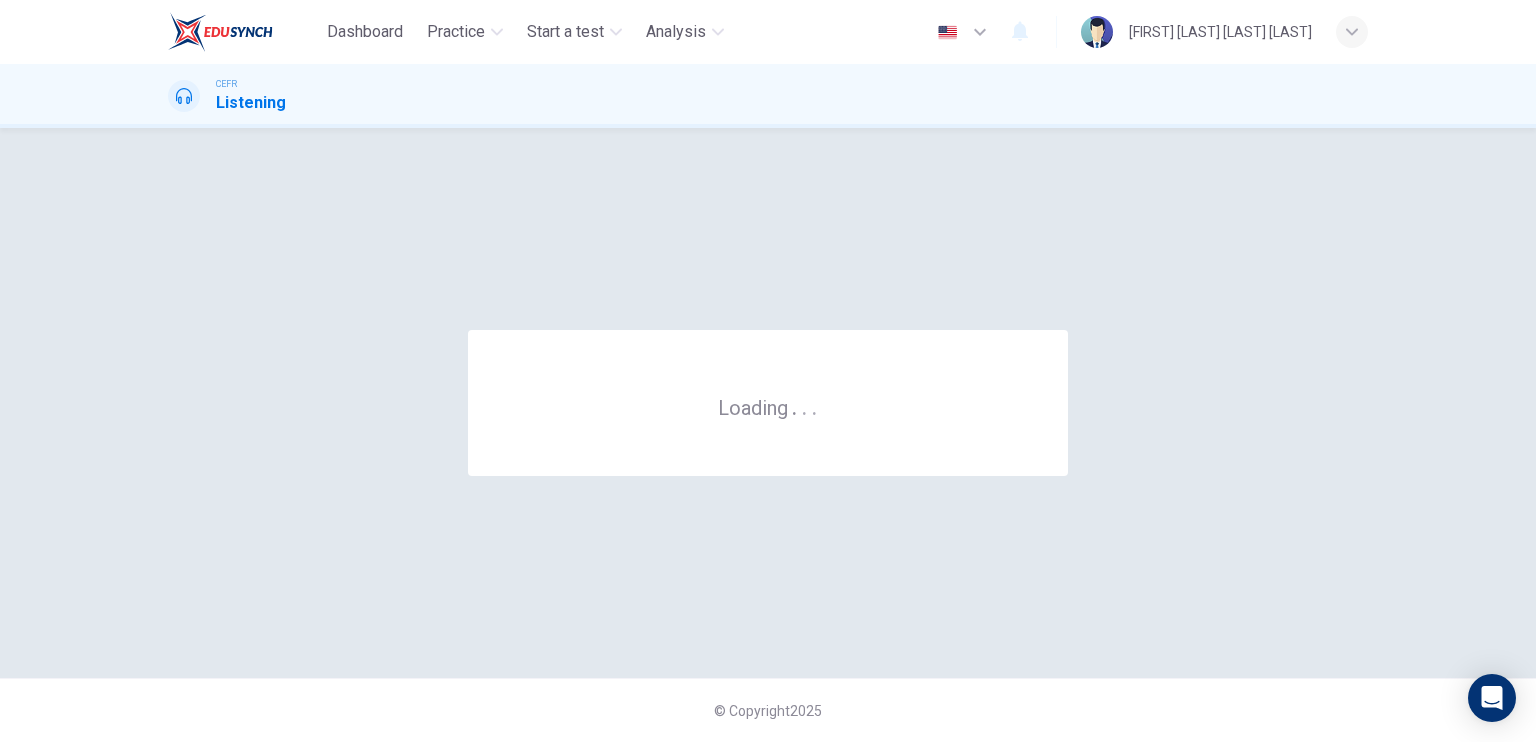 scroll, scrollTop: 0, scrollLeft: 0, axis: both 